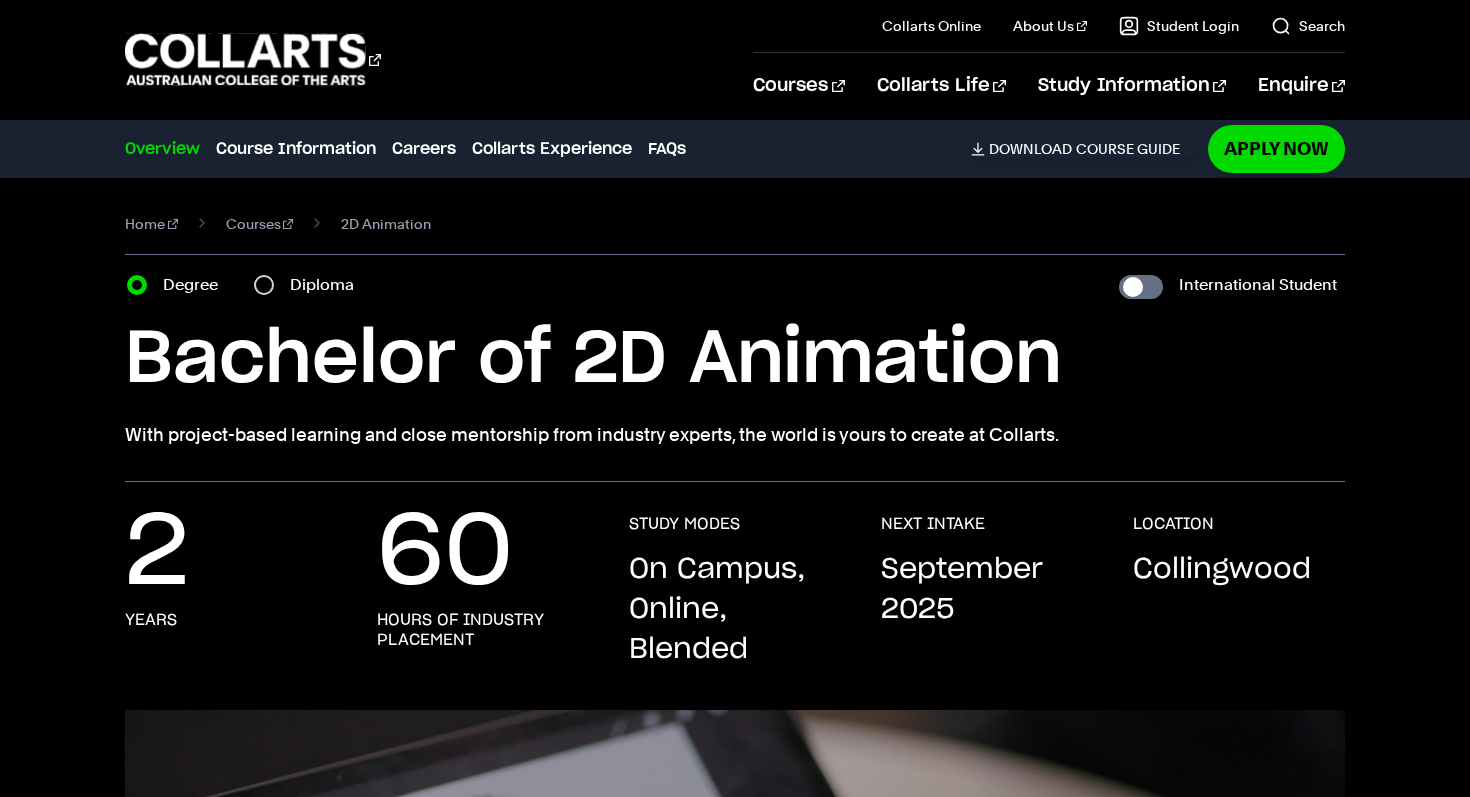 scroll, scrollTop: 0, scrollLeft: 0, axis: both 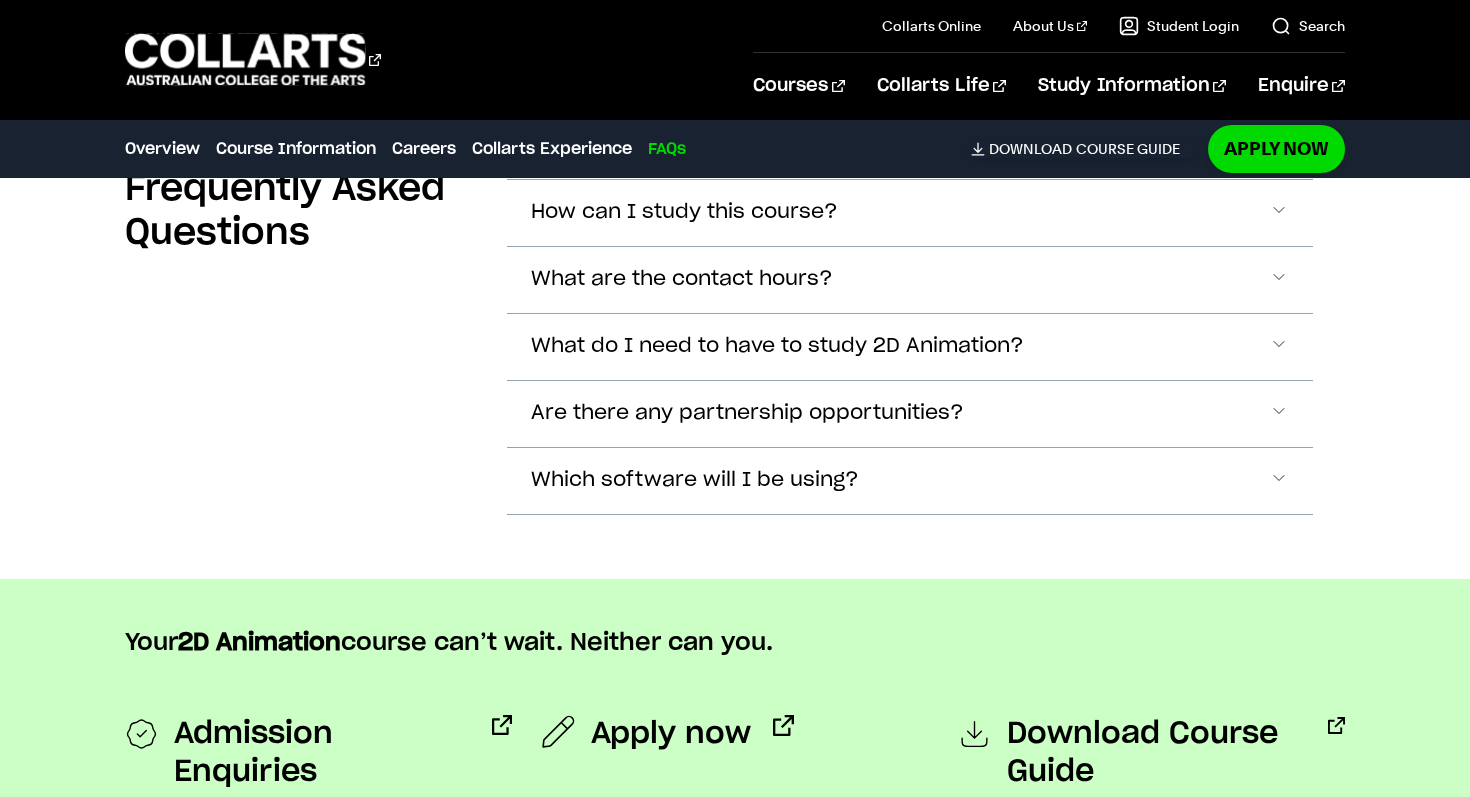 click on "What do I need to have to study 2D Animation?" at bounding box center [684, 212] 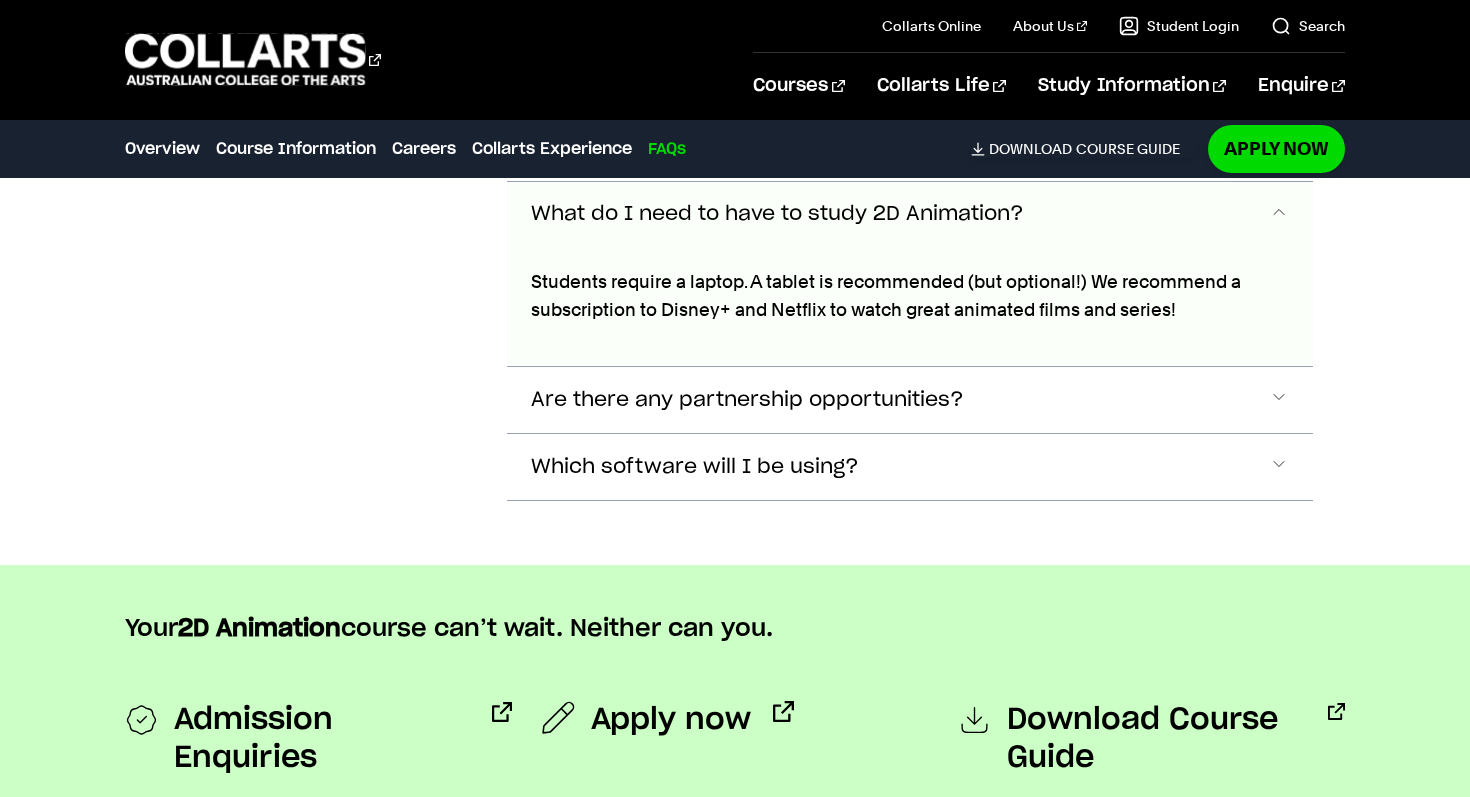 scroll, scrollTop: 6302, scrollLeft: 0, axis: vertical 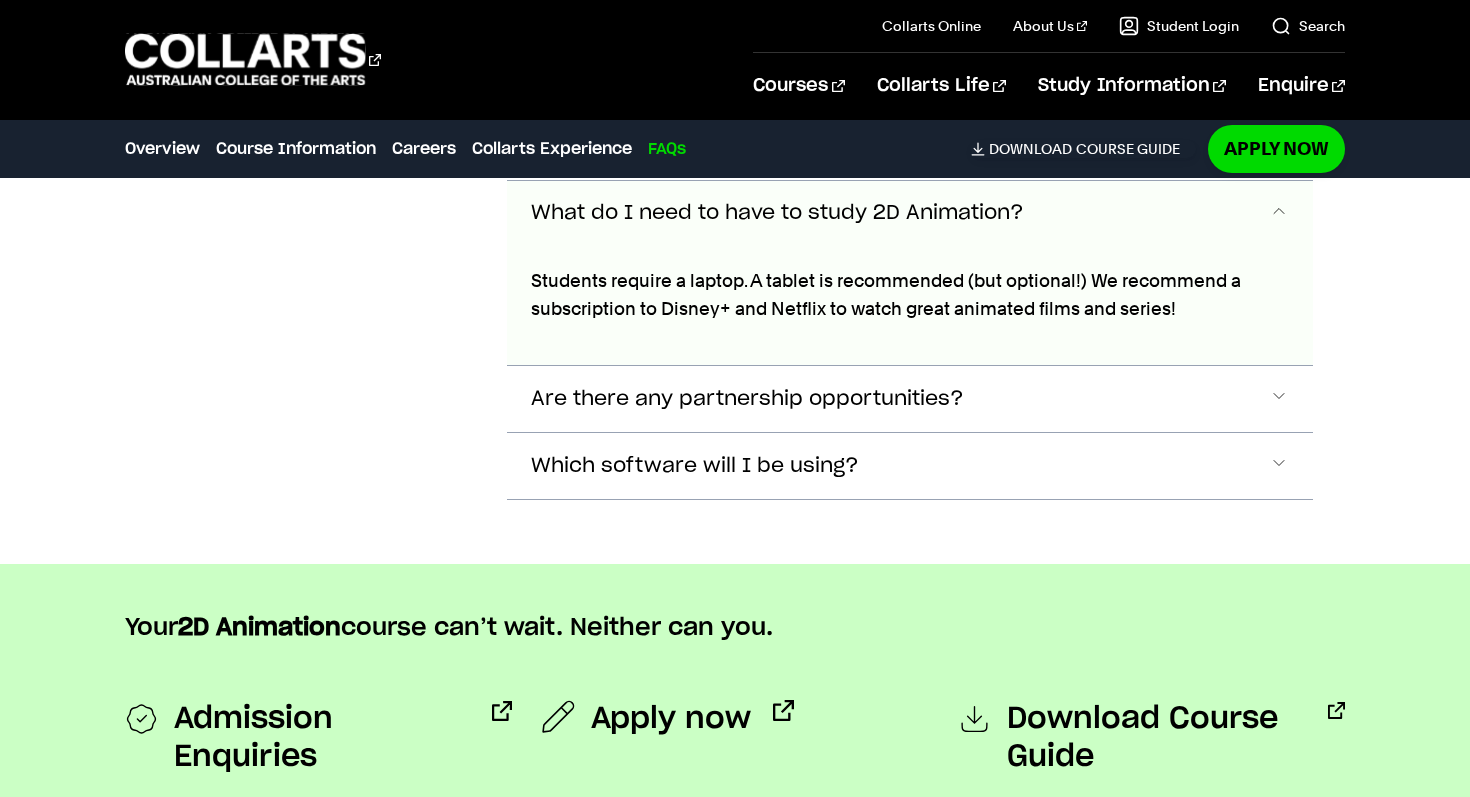 click on "What do I need to have to study 2D Animation?" at bounding box center [777, 213] 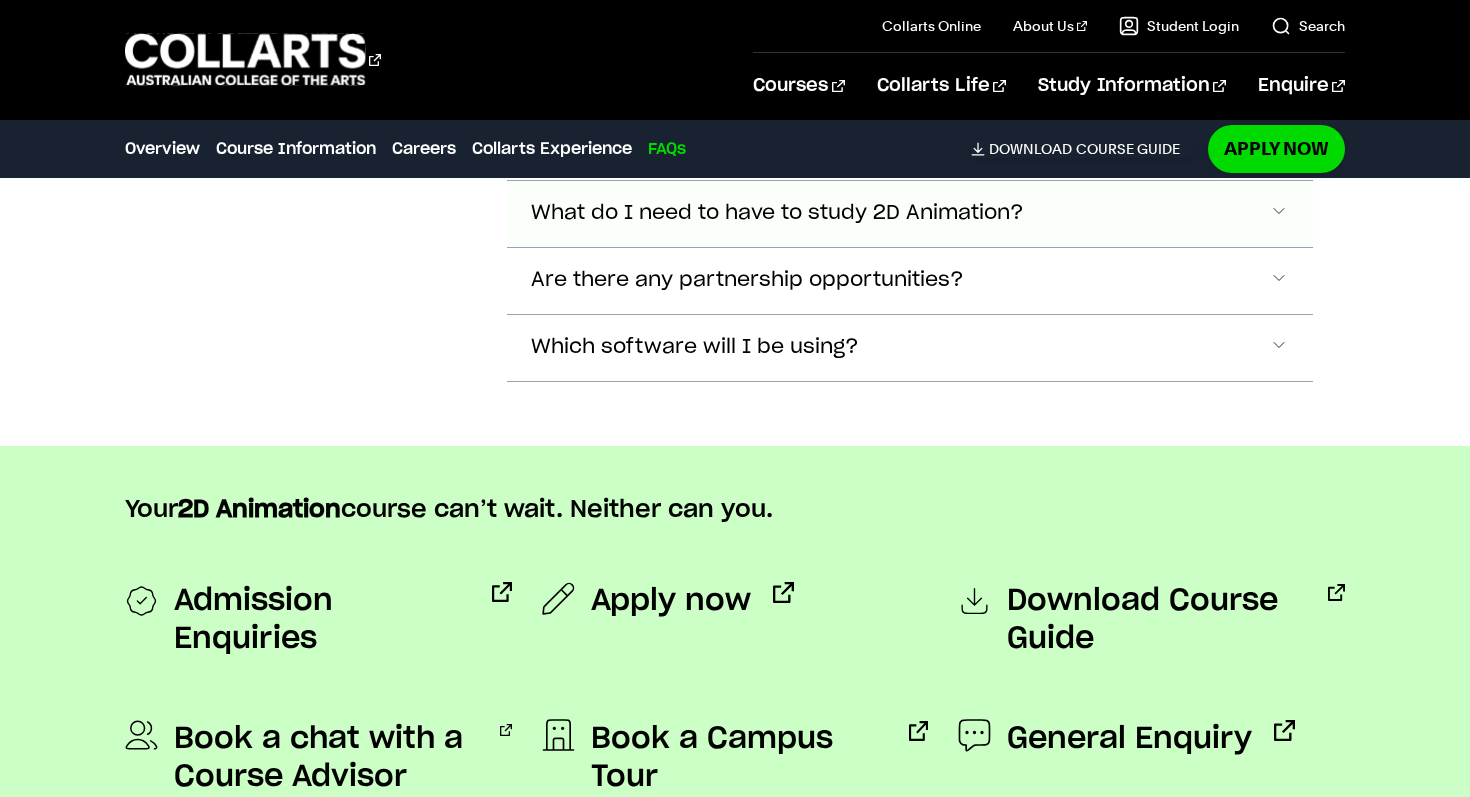 click on "What do I need to have to study 2D Animation?" at bounding box center (684, 79) 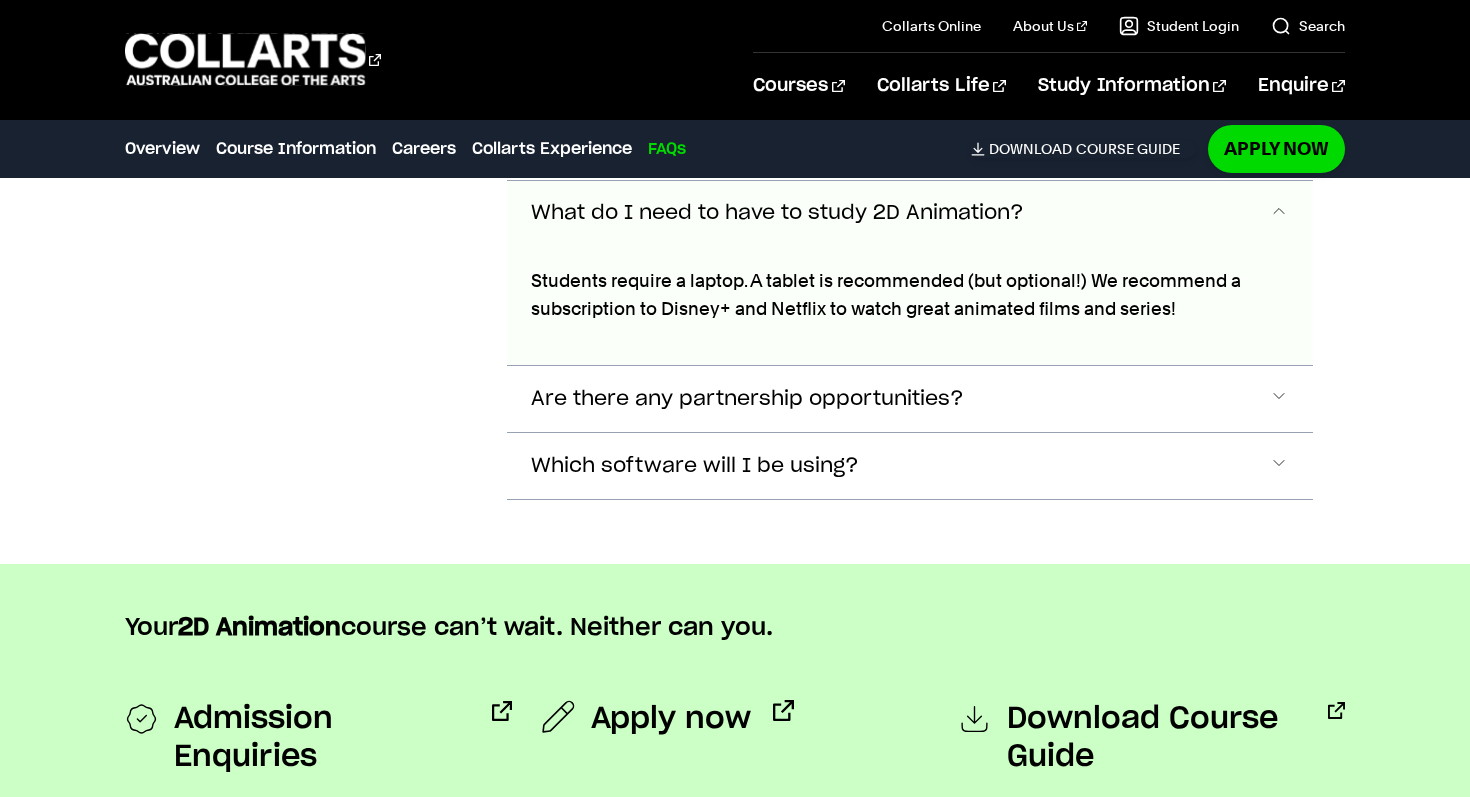 click on "What do I need to have to study 2D Animation?" at bounding box center (777, 213) 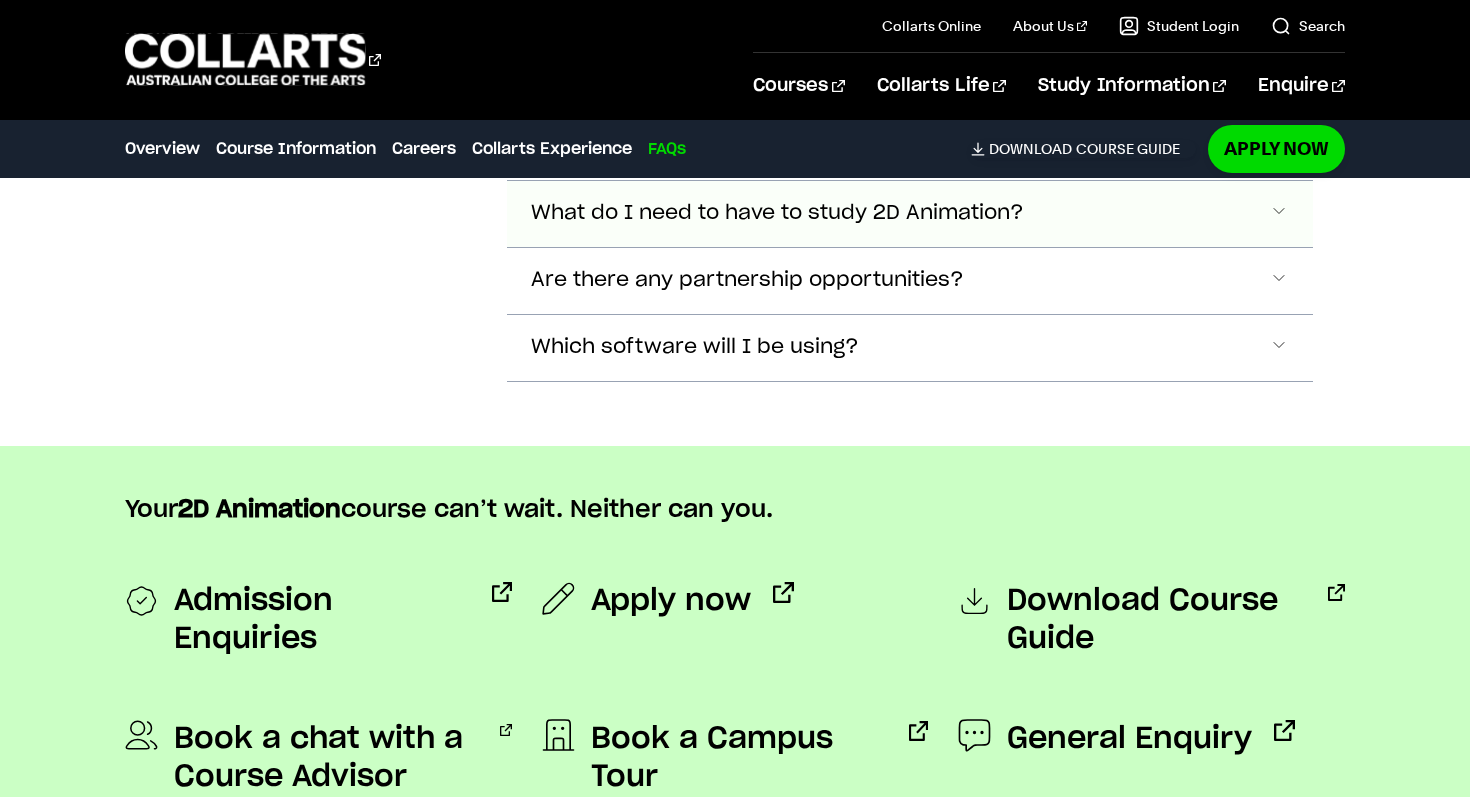click on "What do I need to have to study 2D Animation?" at bounding box center [684, 79] 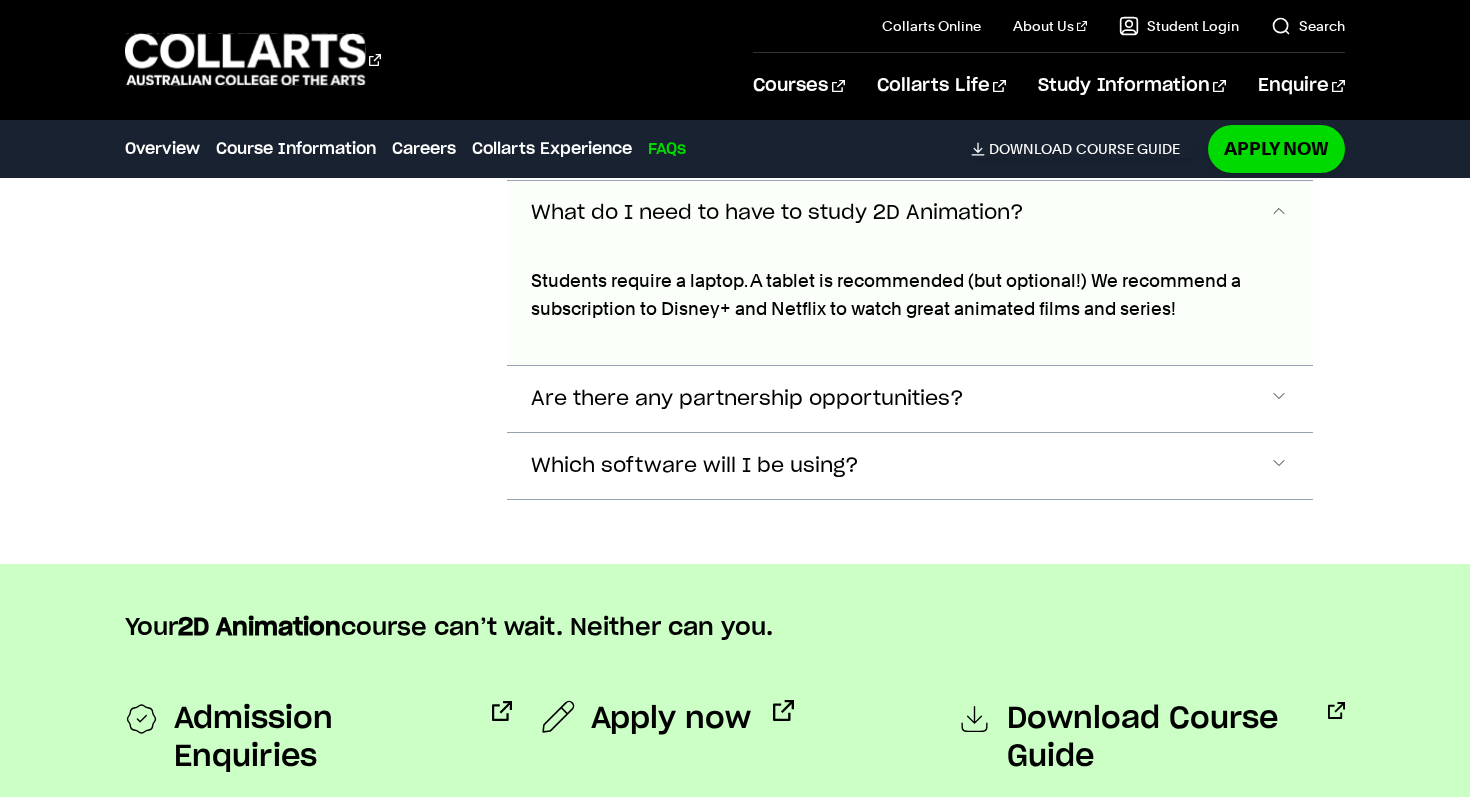 click on "What do I need to have to study 2D Animation?" at bounding box center [777, 213] 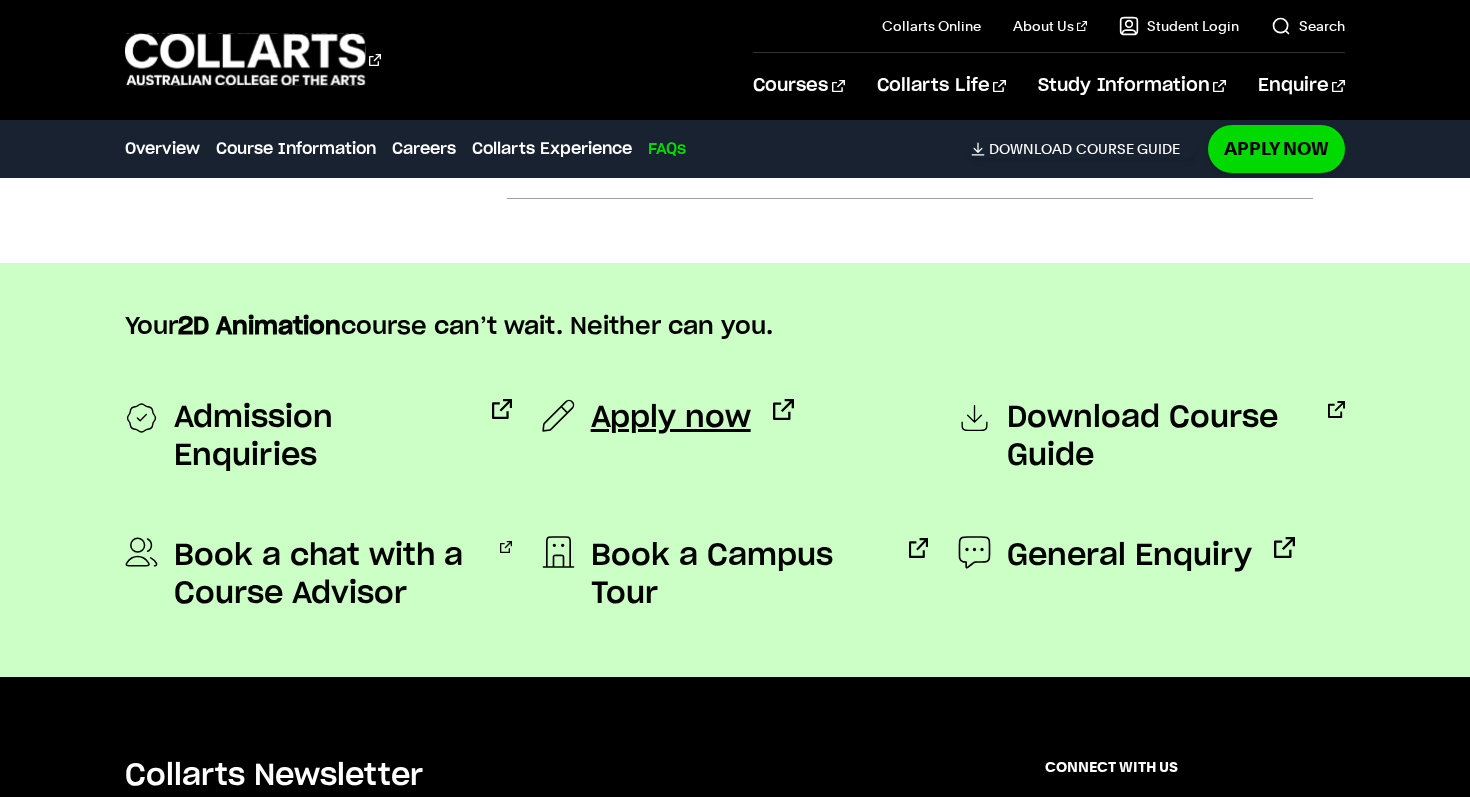 scroll, scrollTop: 6484, scrollLeft: 0, axis: vertical 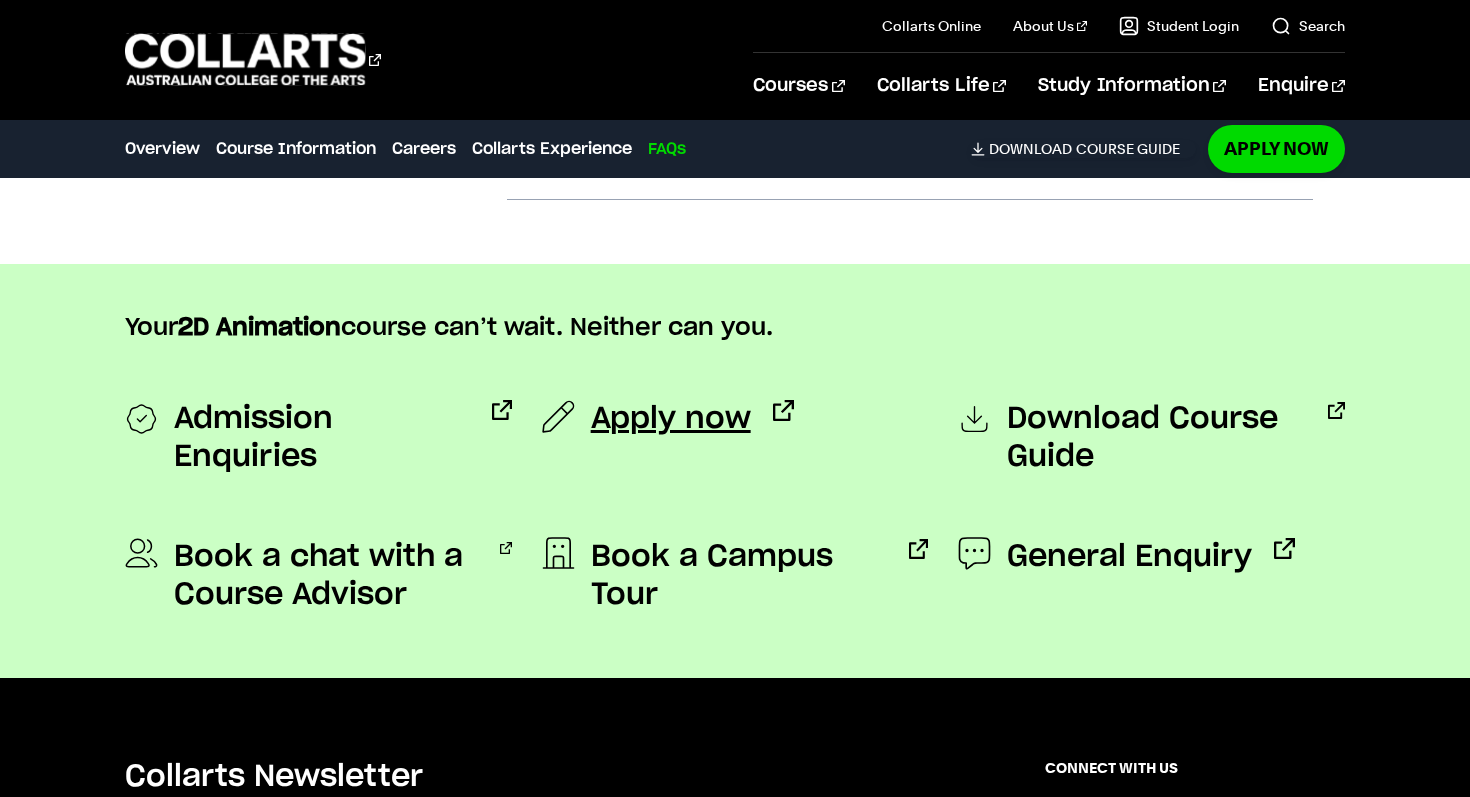 click on "Apply now" at bounding box center [671, 419] 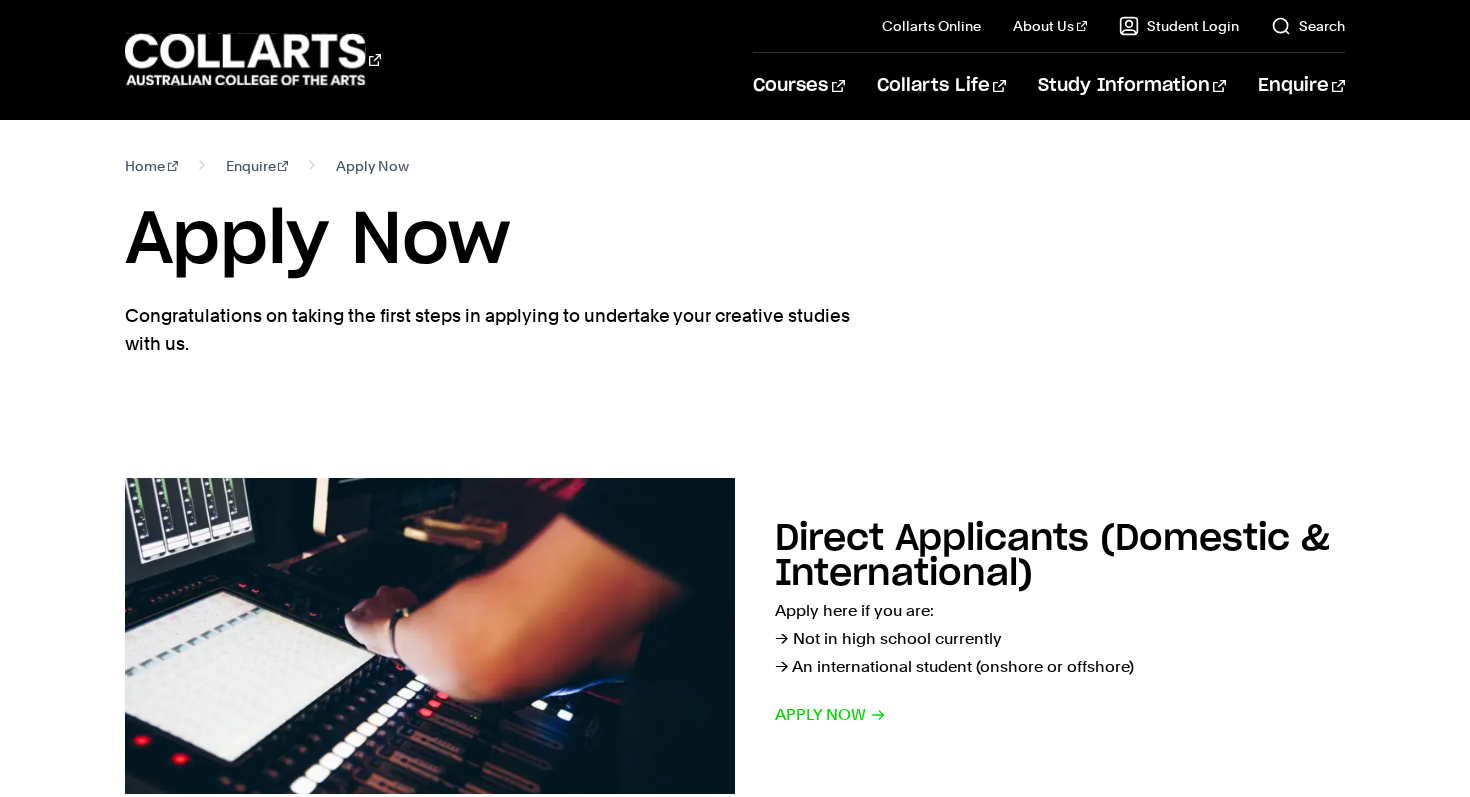 scroll, scrollTop: 205, scrollLeft: 0, axis: vertical 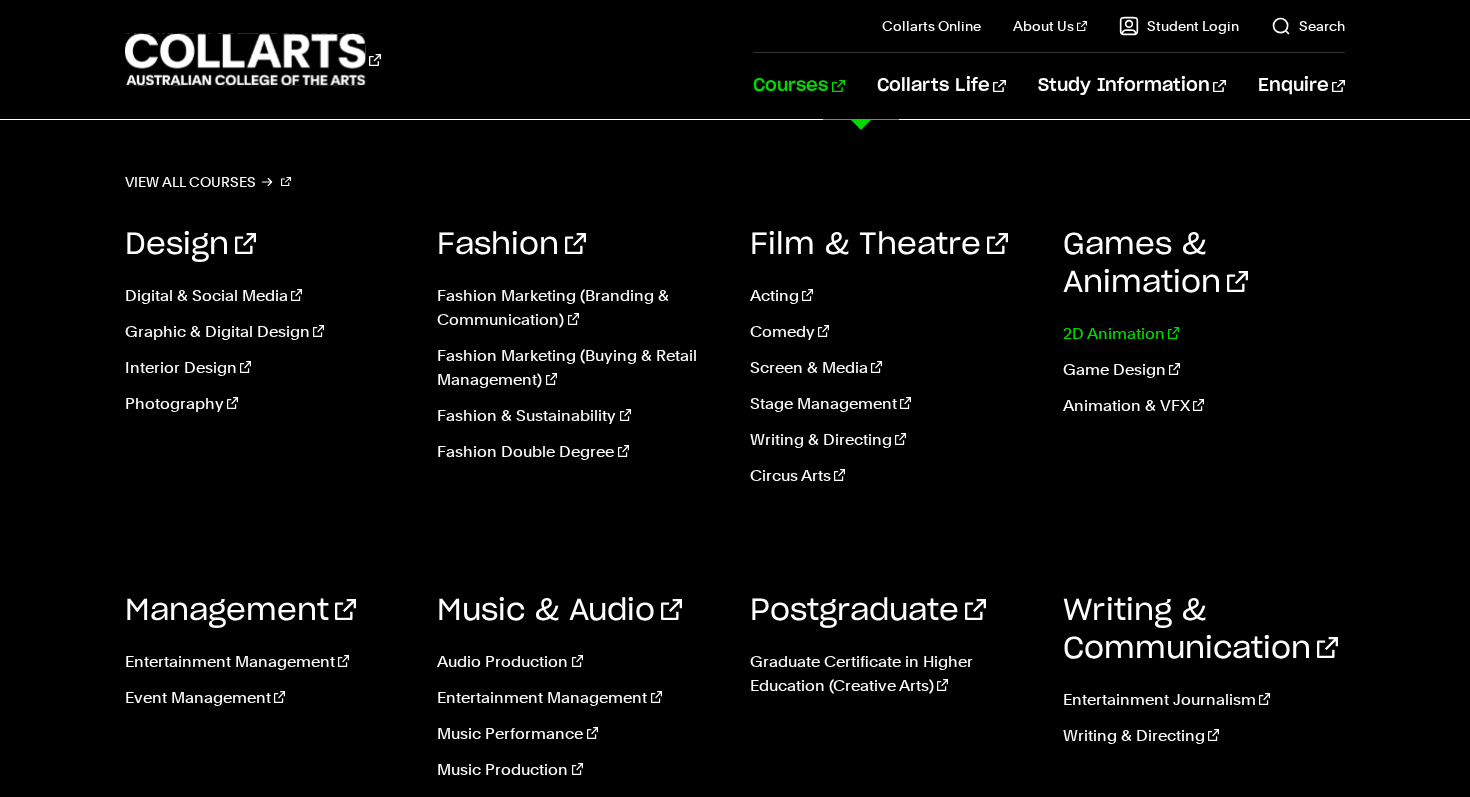 click on "2D Animation" at bounding box center (1204, 334) 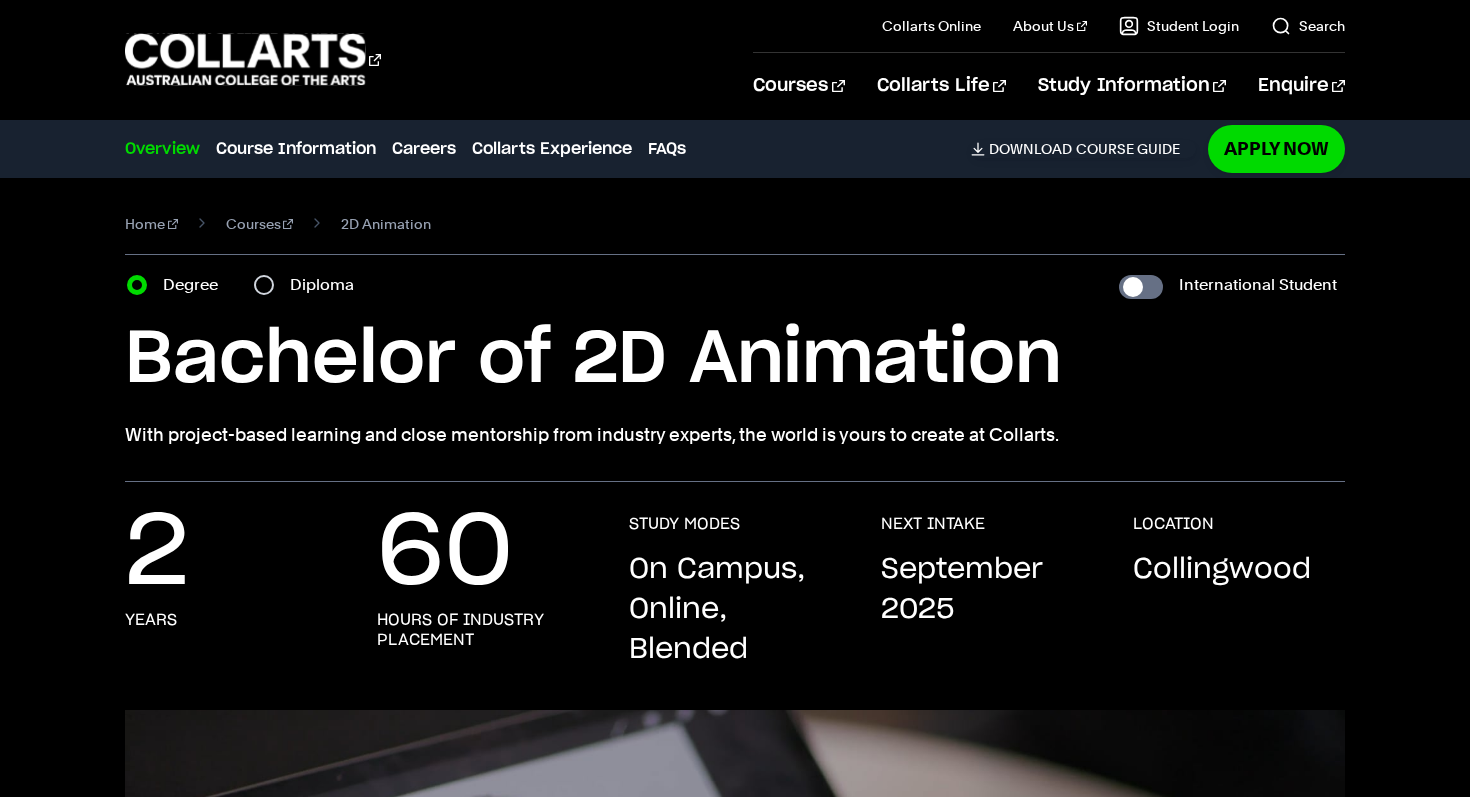 scroll, scrollTop: 0, scrollLeft: 0, axis: both 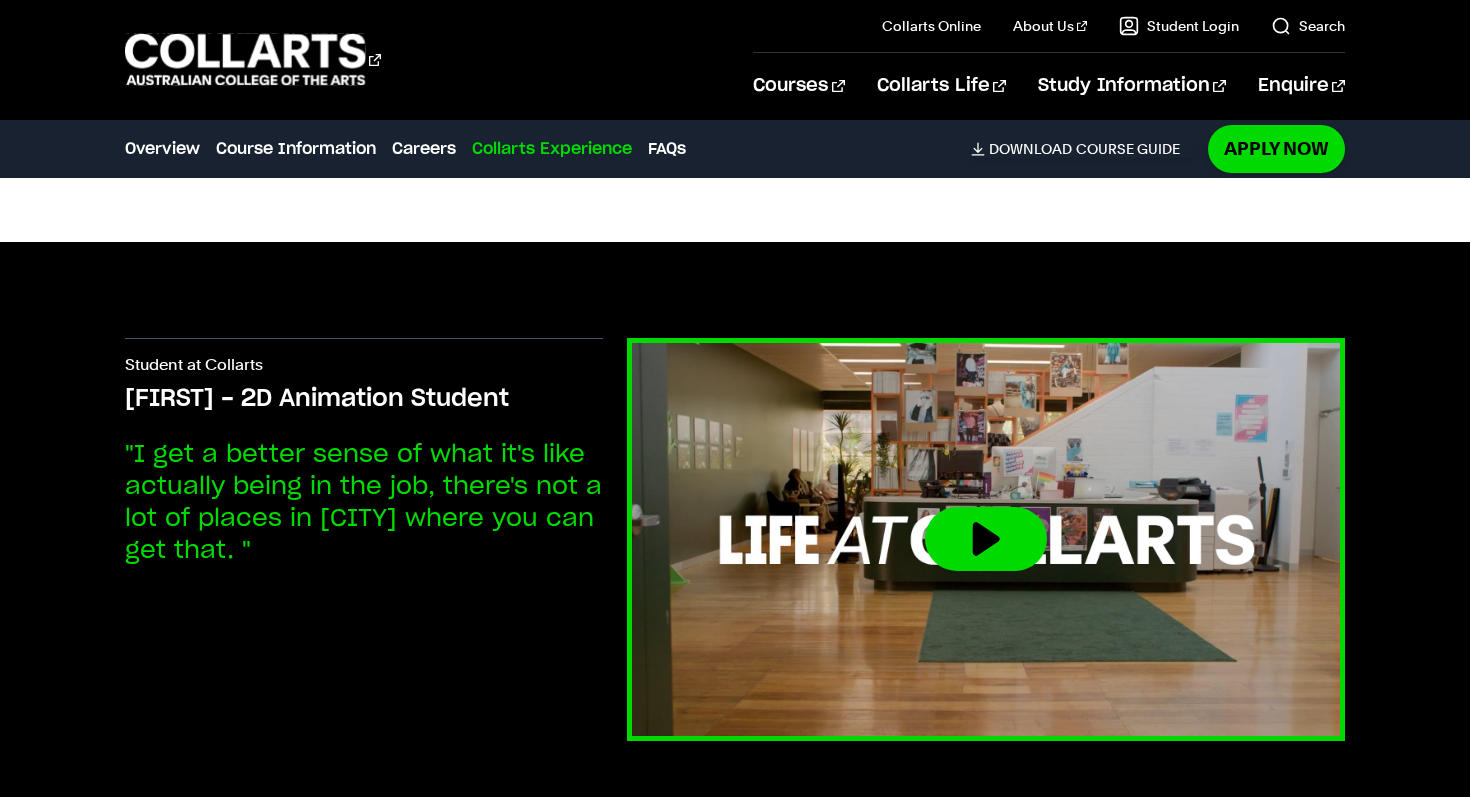 click at bounding box center [986, 539] 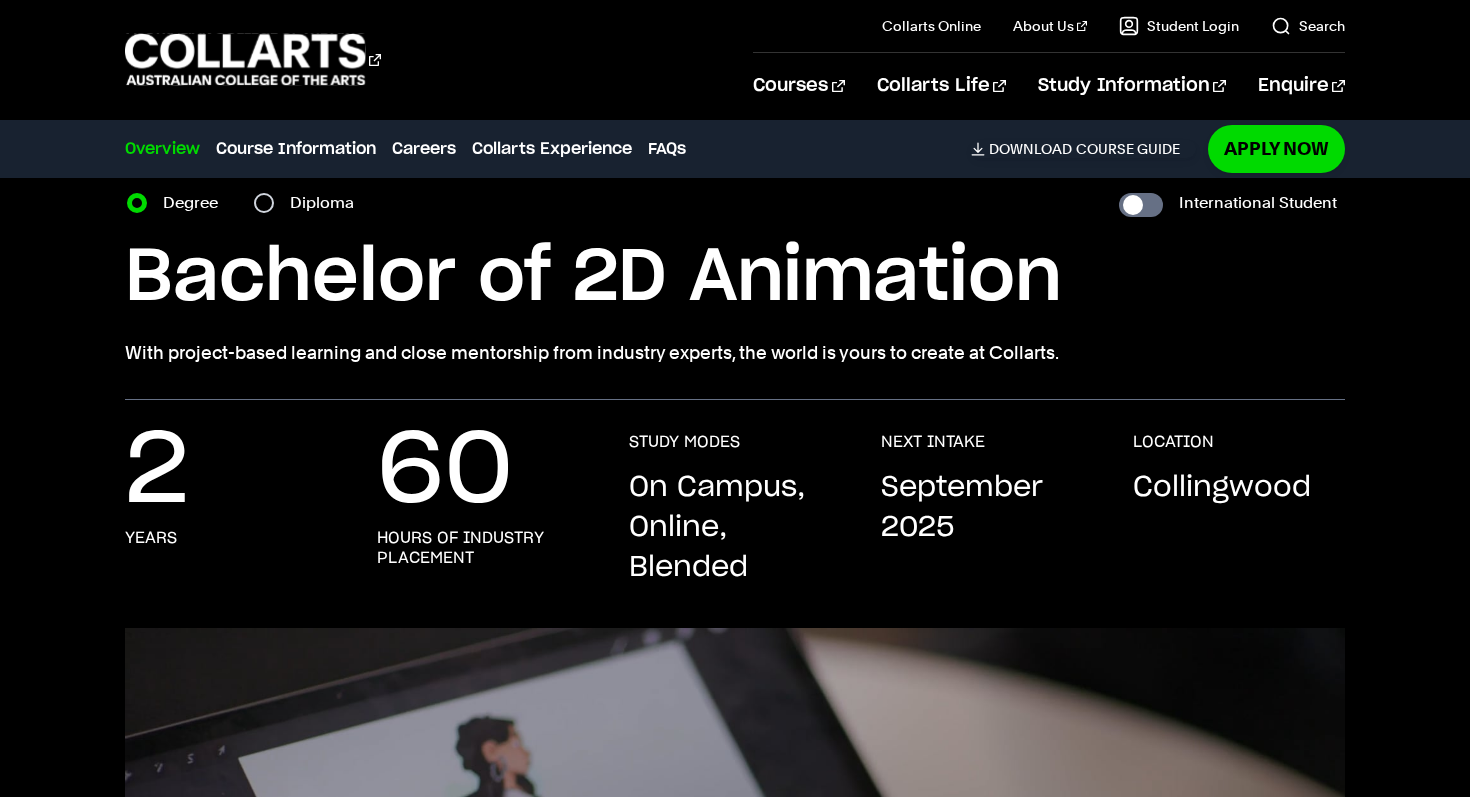 scroll, scrollTop: 0, scrollLeft: 0, axis: both 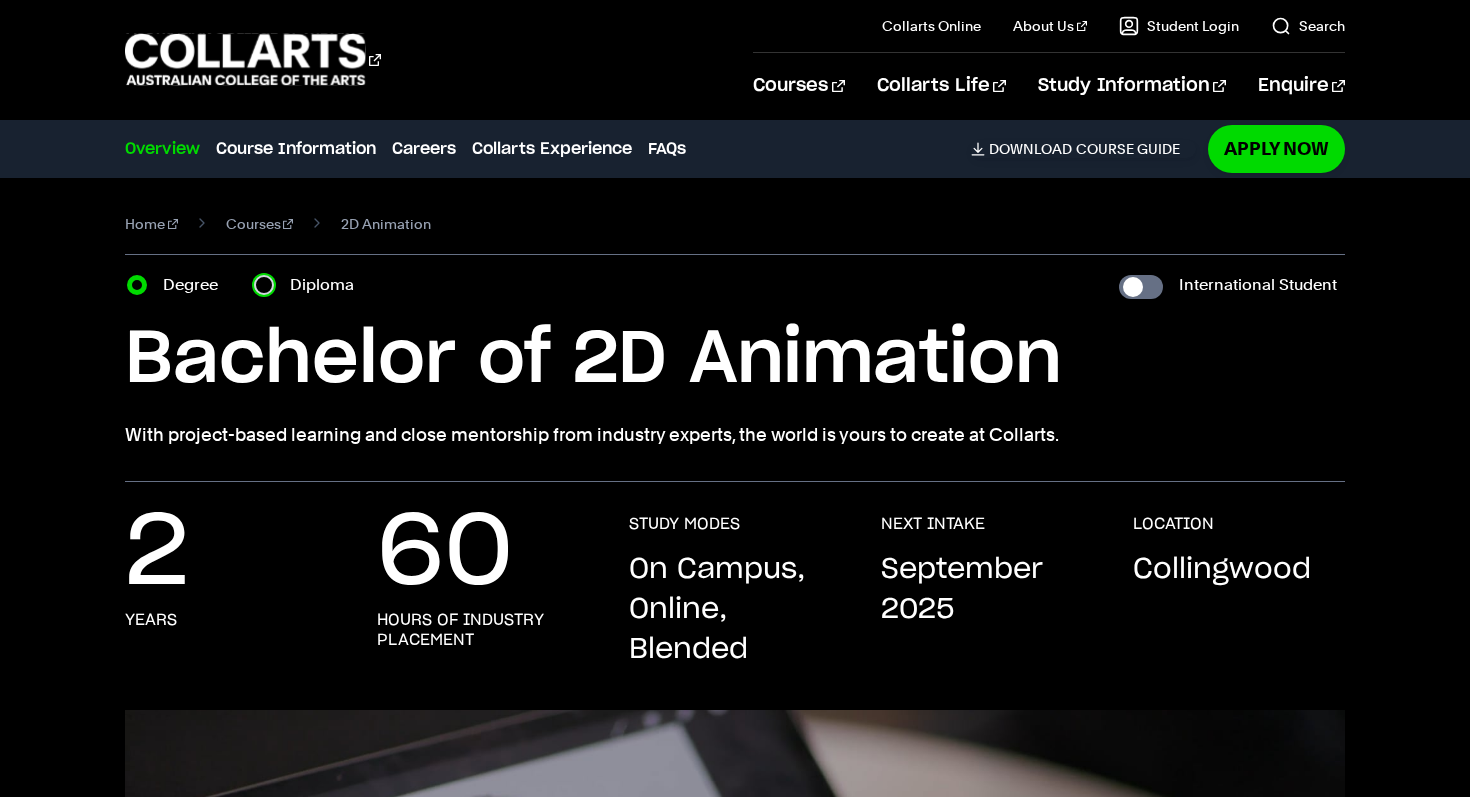 click on "Diploma" at bounding box center (264, 285) 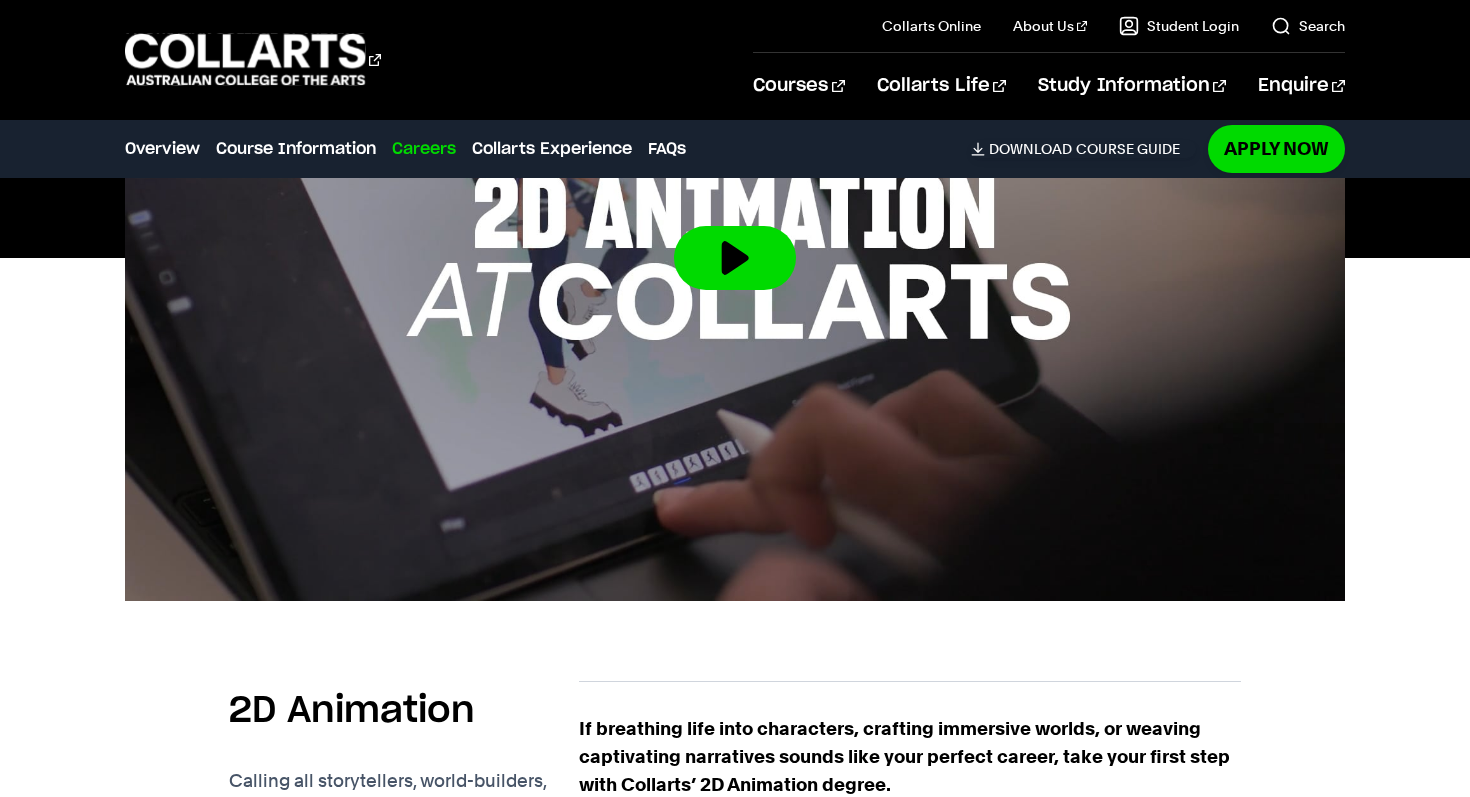 scroll, scrollTop: 0, scrollLeft: 0, axis: both 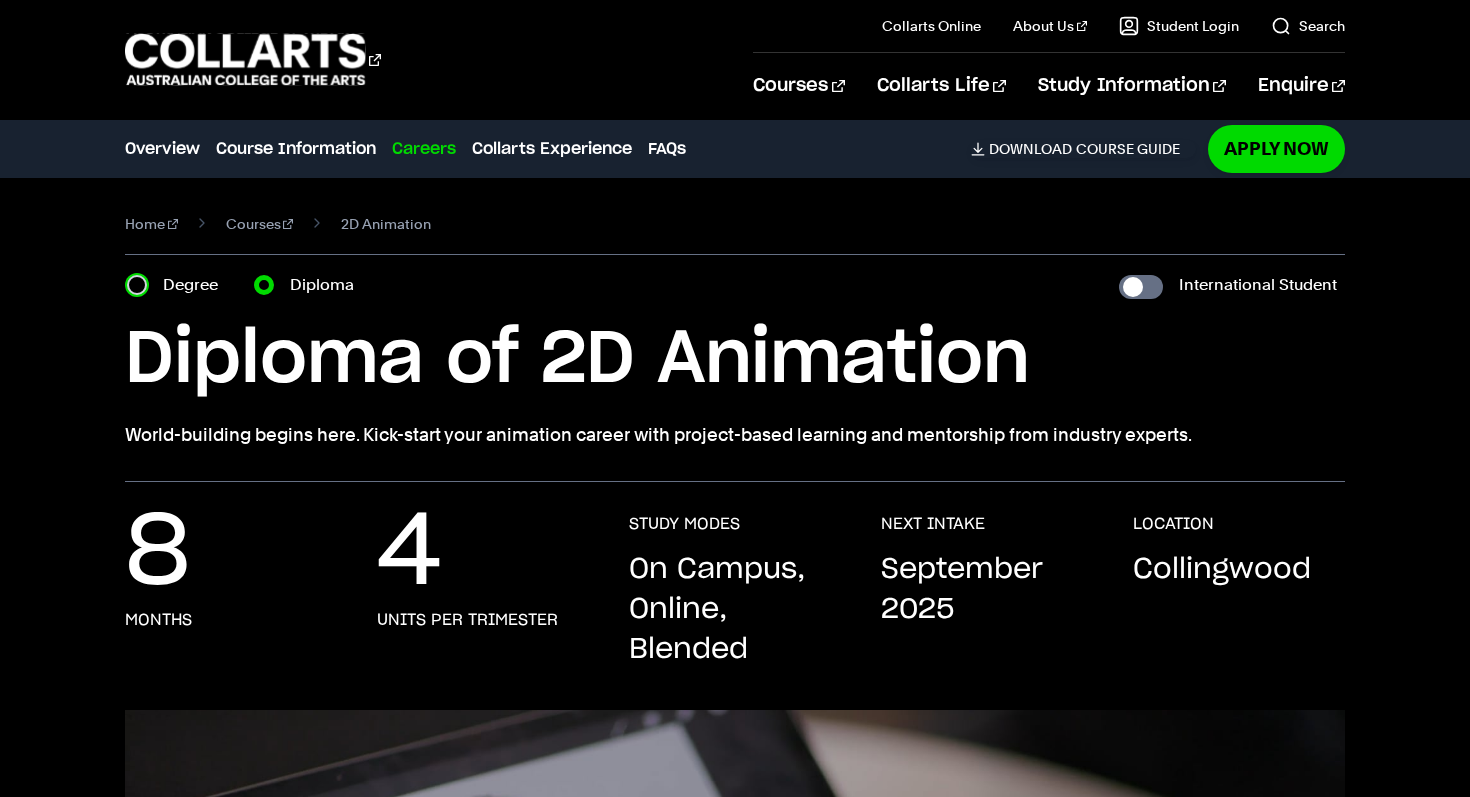 click on "Degree" at bounding box center [137, 285] 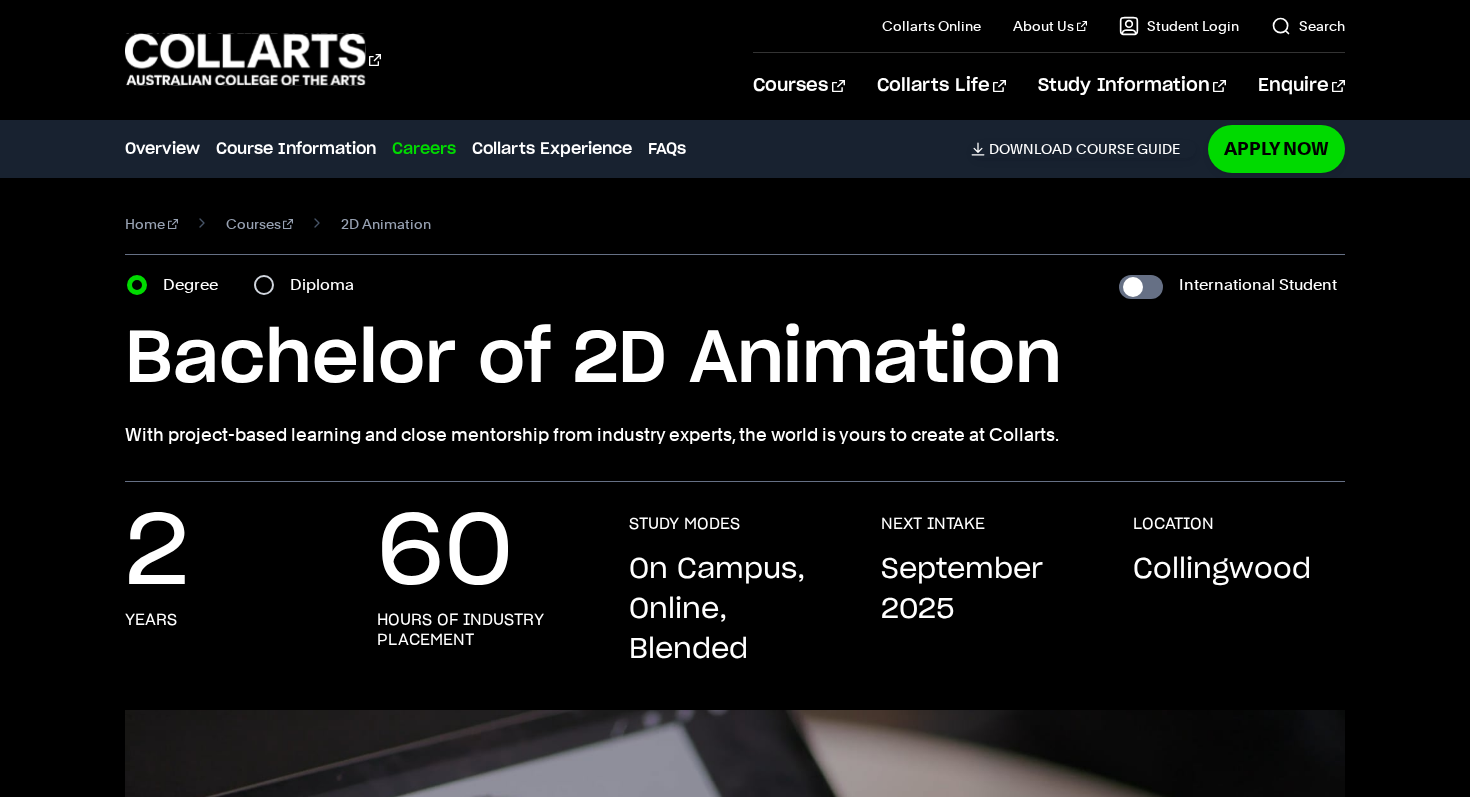 click on "Diploma" at bounding box center (310, 285) 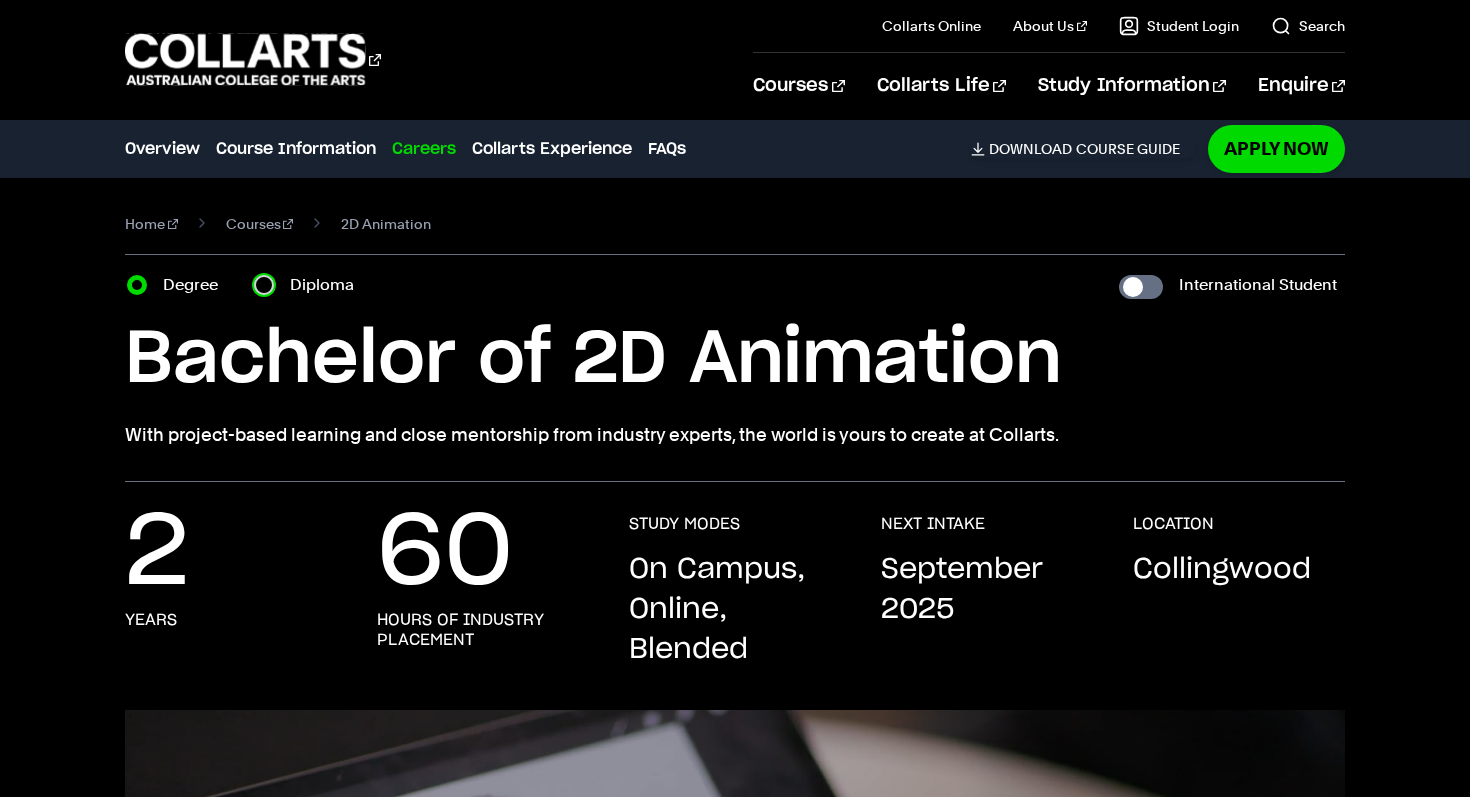 click on "Diploma" at bounding box center [264, 285] 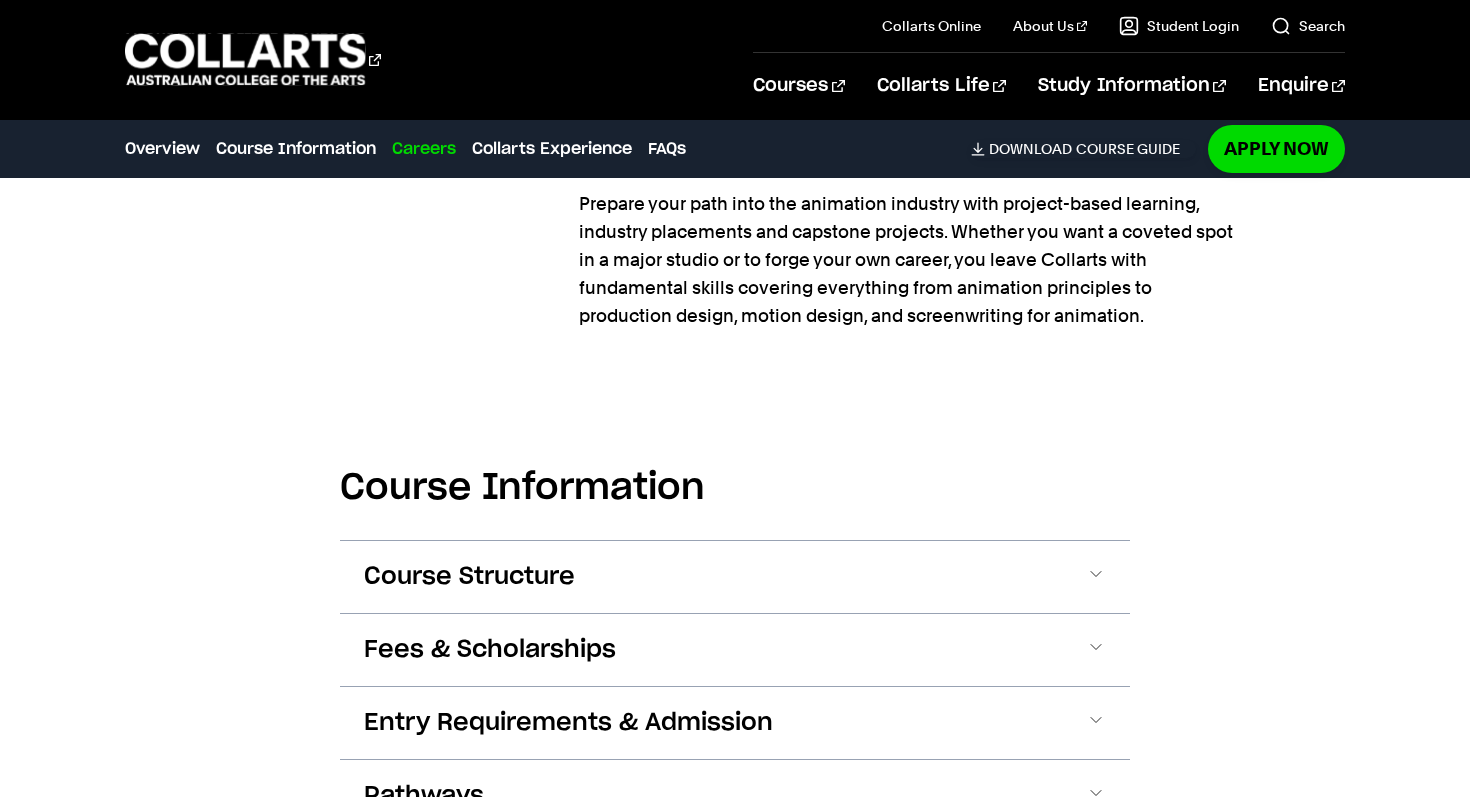 scroll, scrollTop: 1708, scrollLeft: 0, axis: vertical 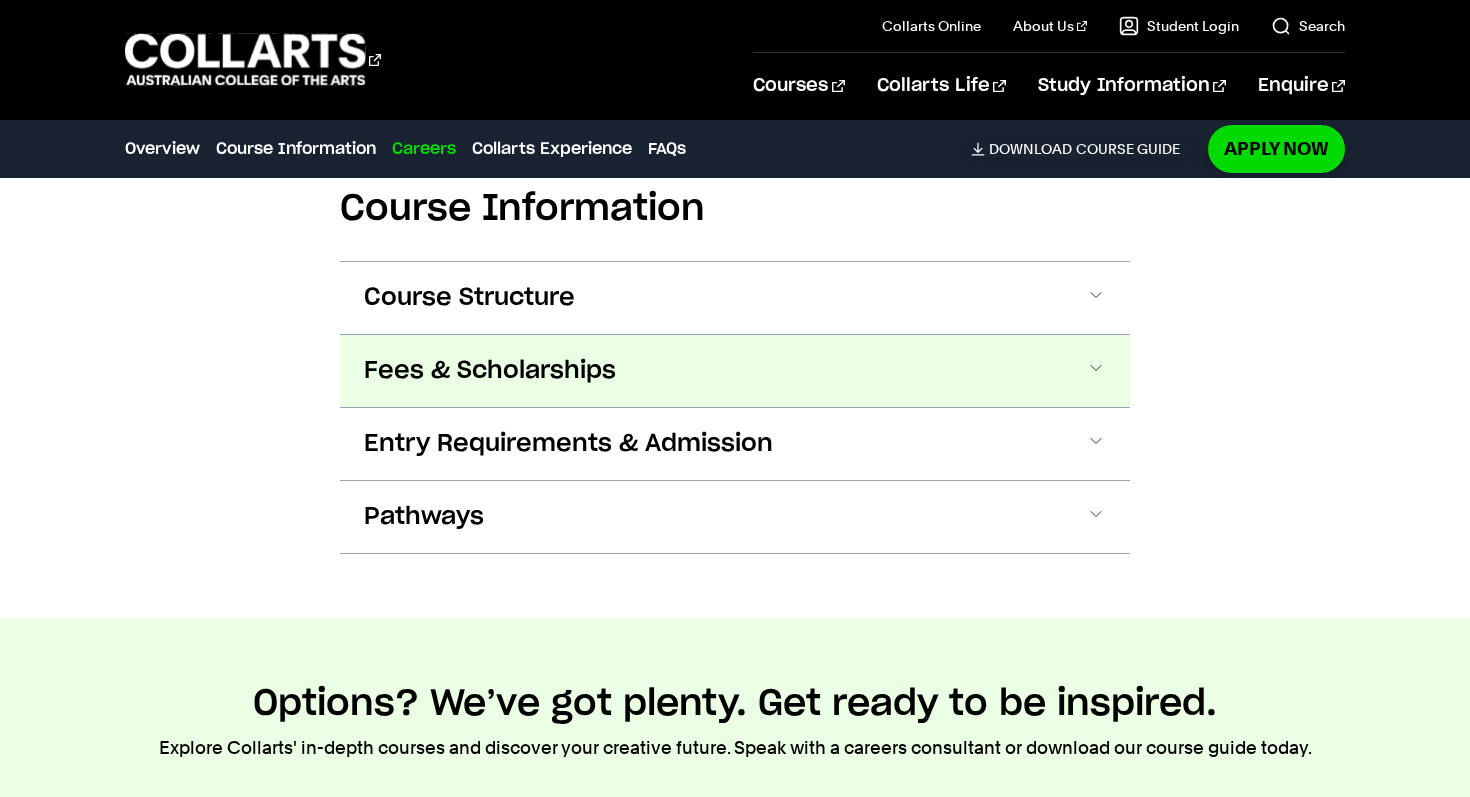 click on "Fees & Scholarships" at bounding box center (0, 0) 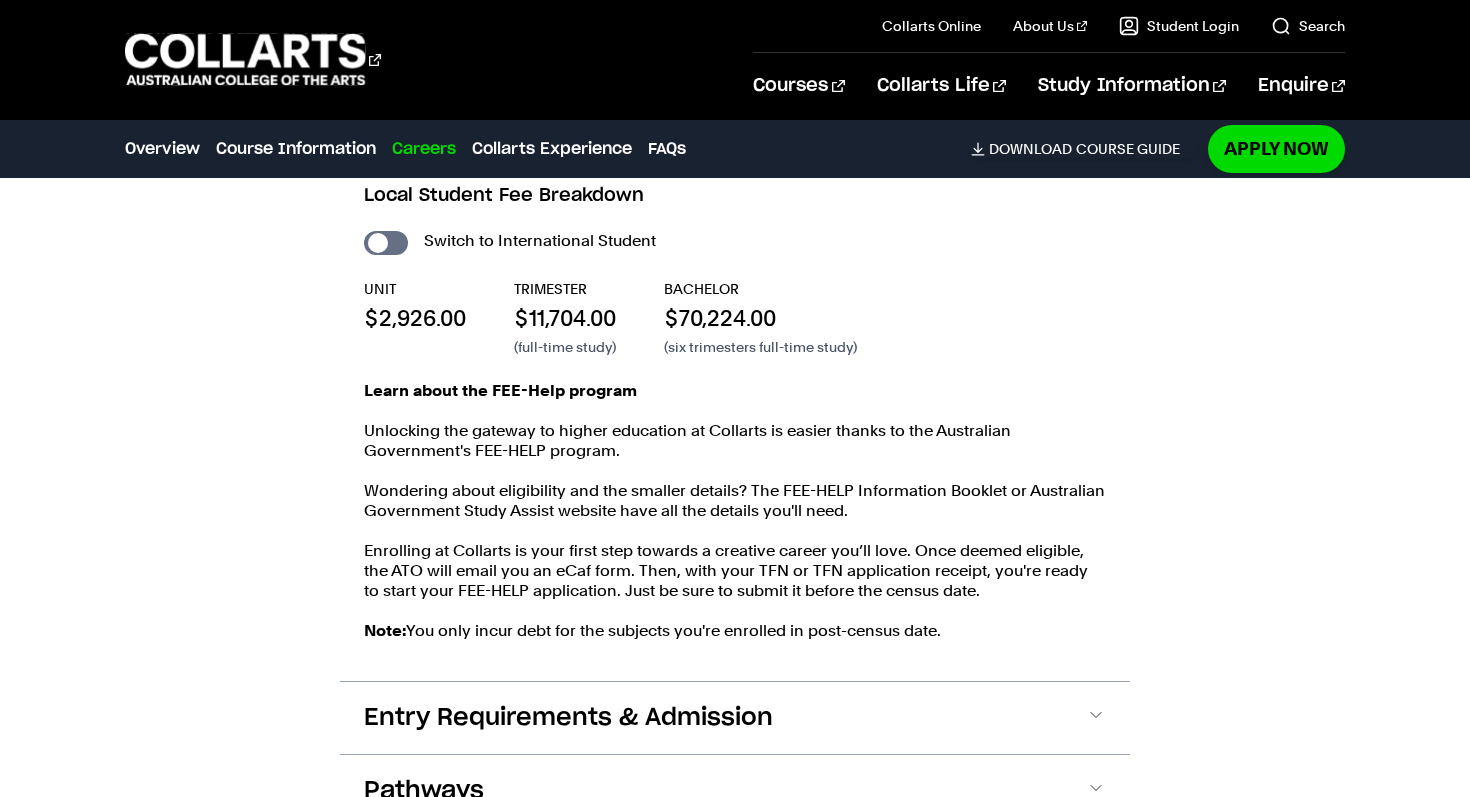 scroll, scrollTop: 2253, scrollLeft: 0, axis: vertical 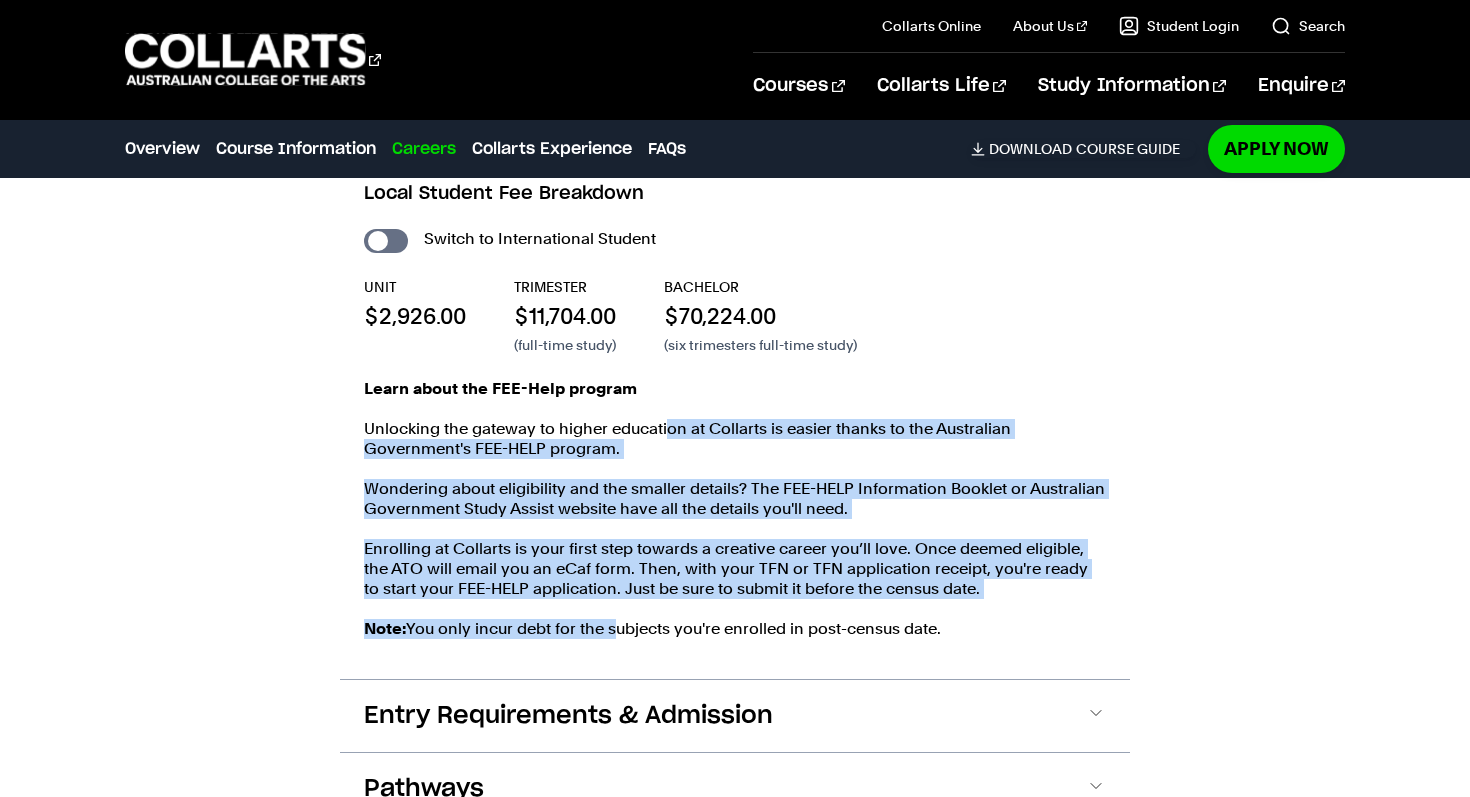 drag, startPoint x: 664, startPoint y: 424, endPoint x: 615, endPoint y: 619, distance: 201.06218 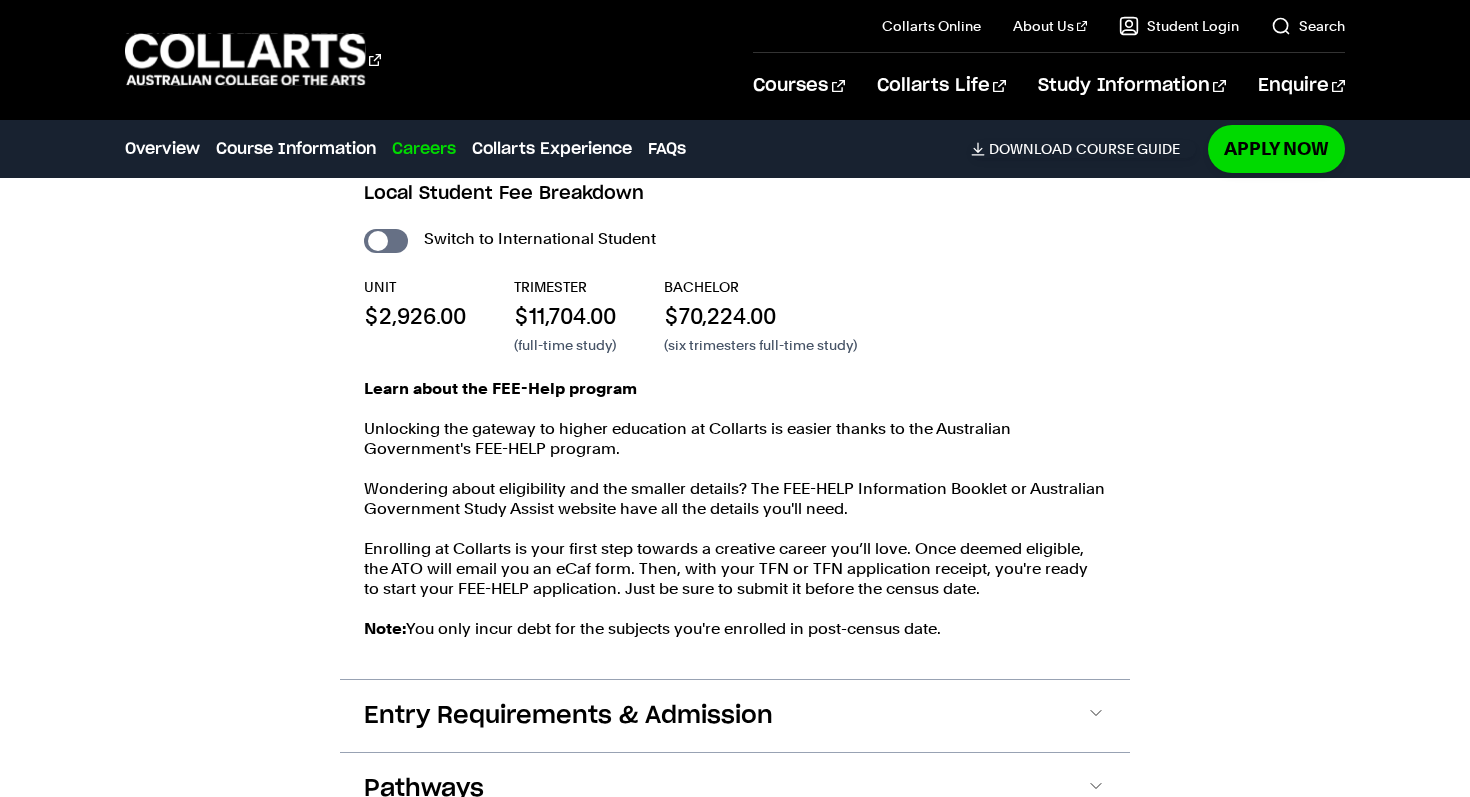 click on "Note:  You only incur debt for the subjects you're enrolled in post-census date." at bounding box center (735, 629) 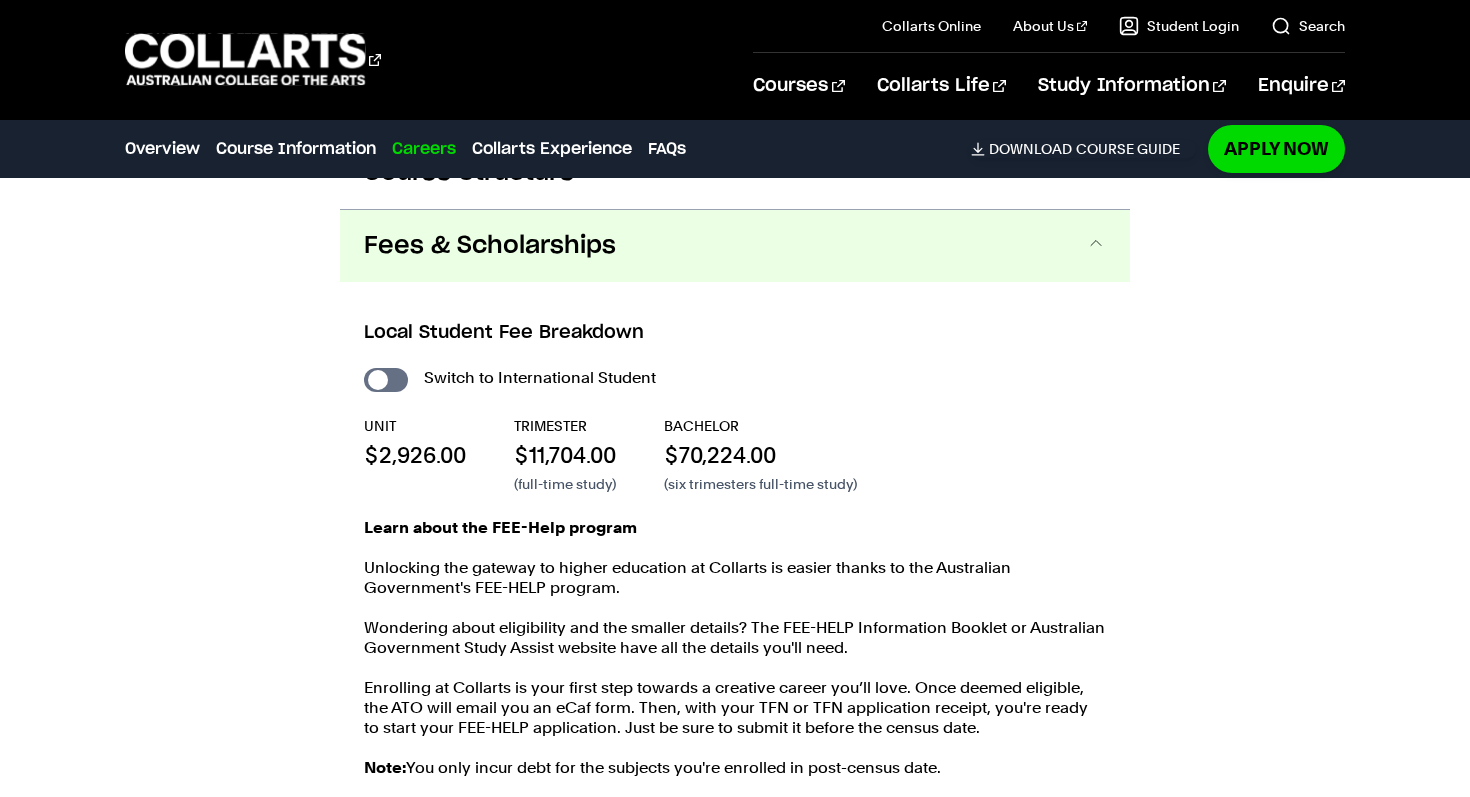 scroll, scrollTop: 2105, scrollLeft: 0, axis: vertical 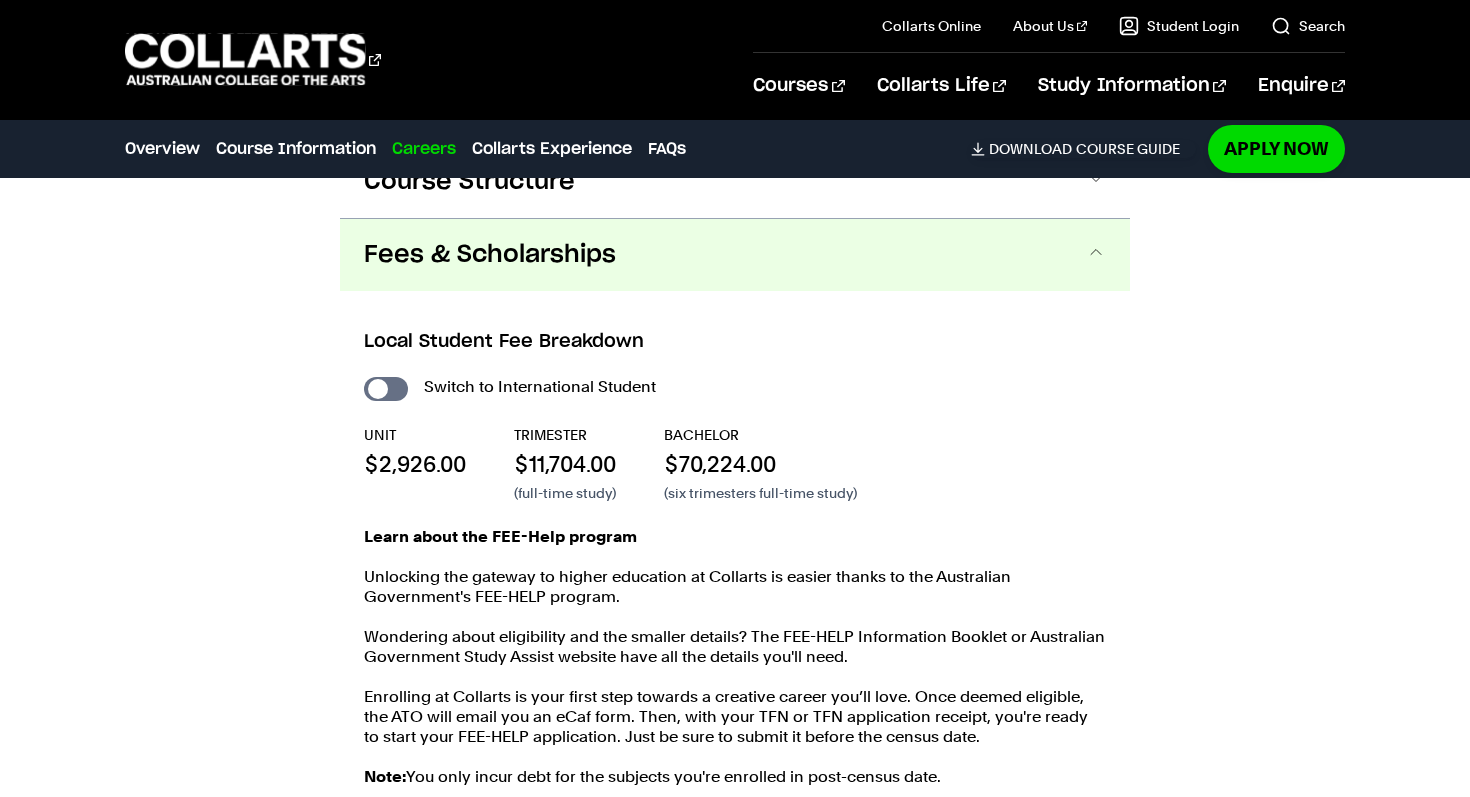 click on "Fees & Scholarships" at bounding box center [735, 255] 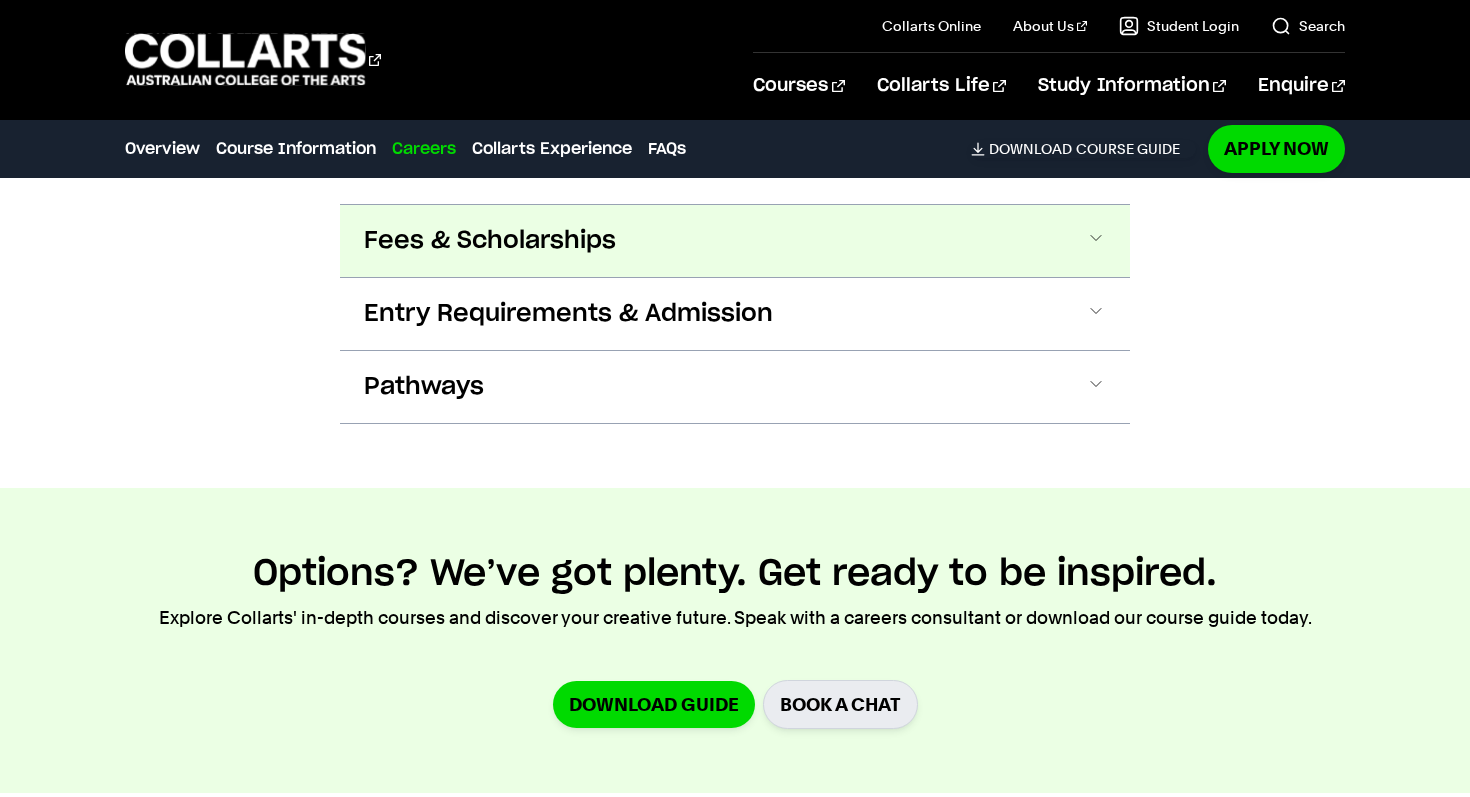 click on "Fees & Scholarships" at bounding box center [0, 0] 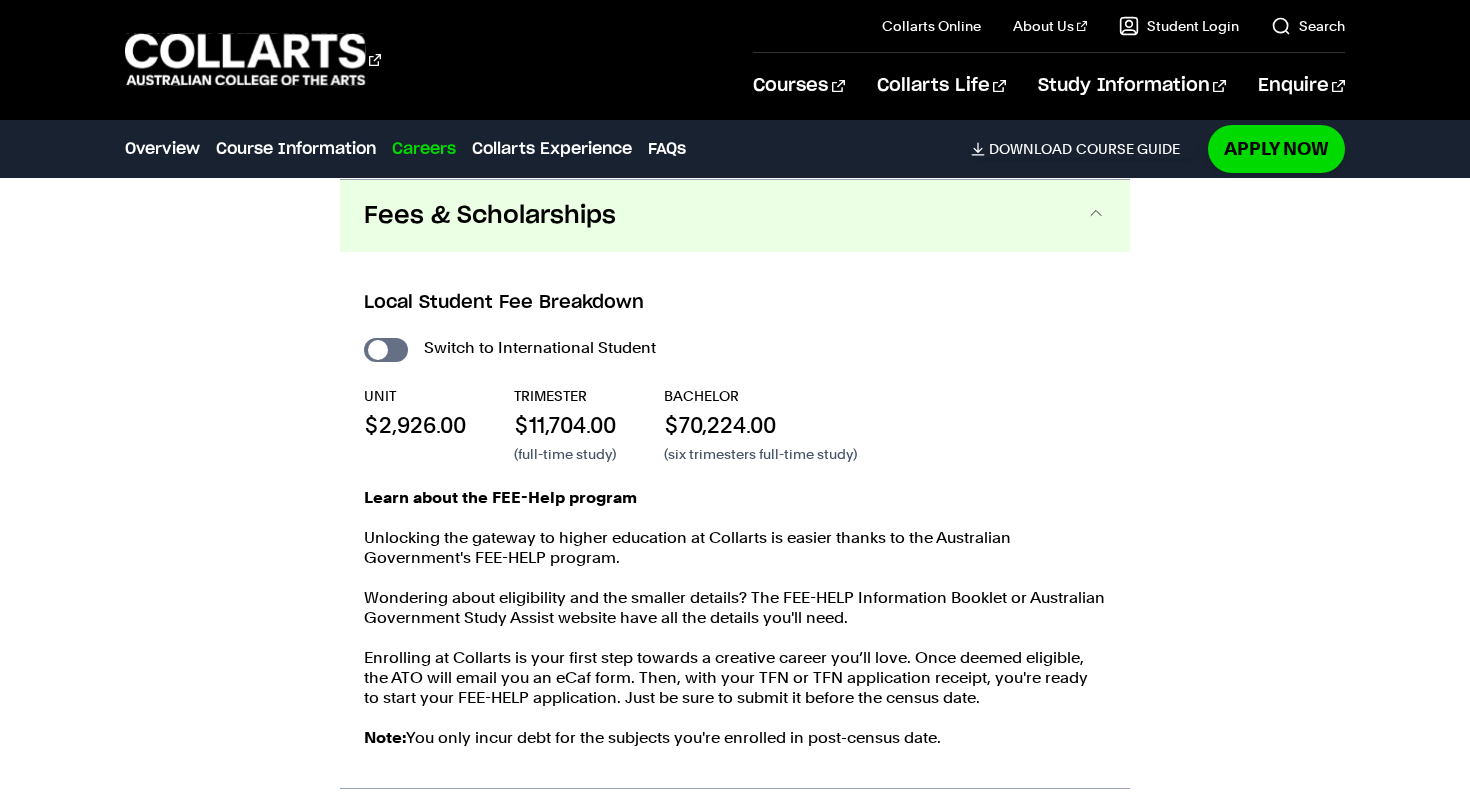 click on "Fees & Scholarships" at bounding box center (735, 216) 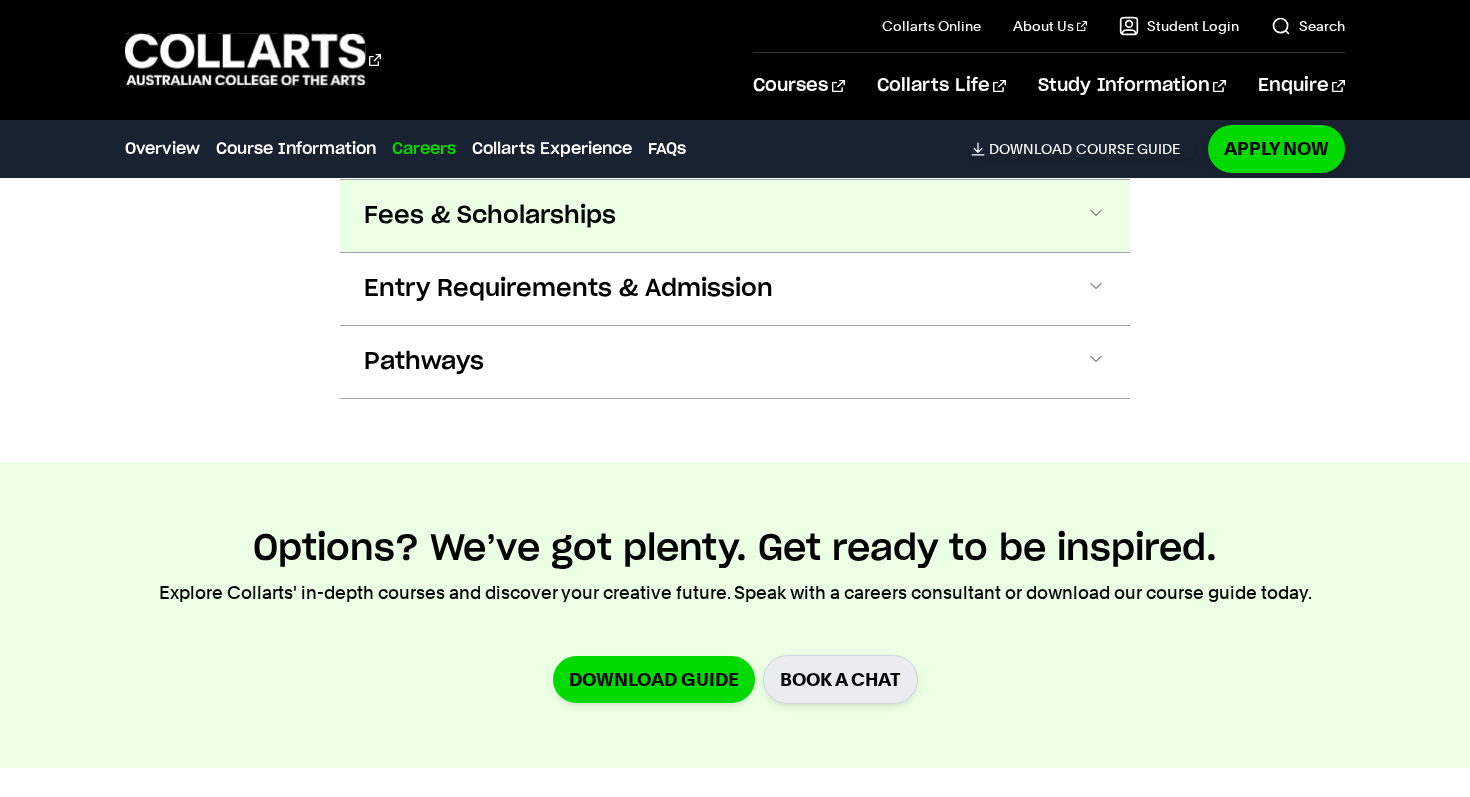 click on "Fees & Scholarships" at bounding box center [0, 0] 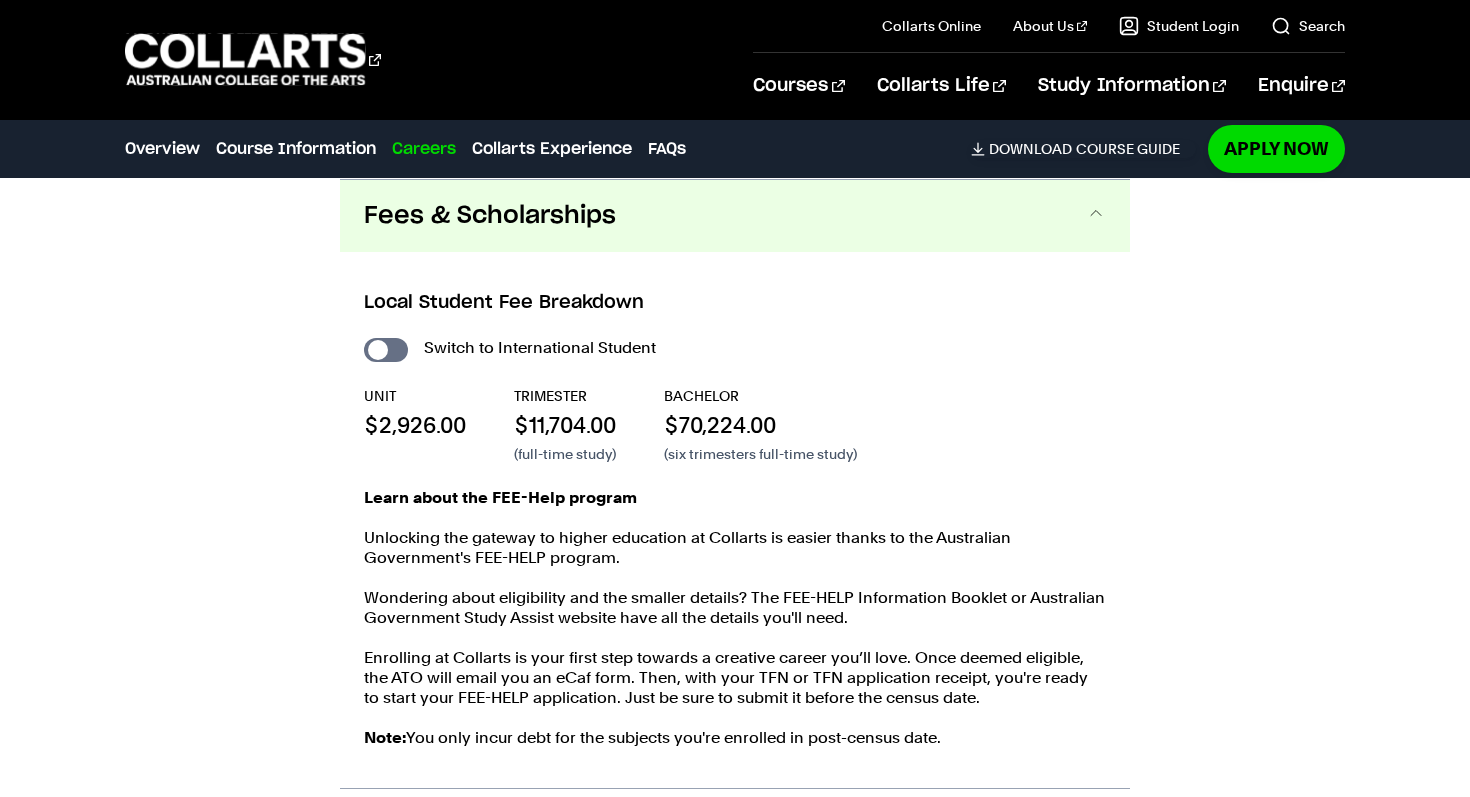 click on "Fees & Scholarships" at bounding box center (735, 216) 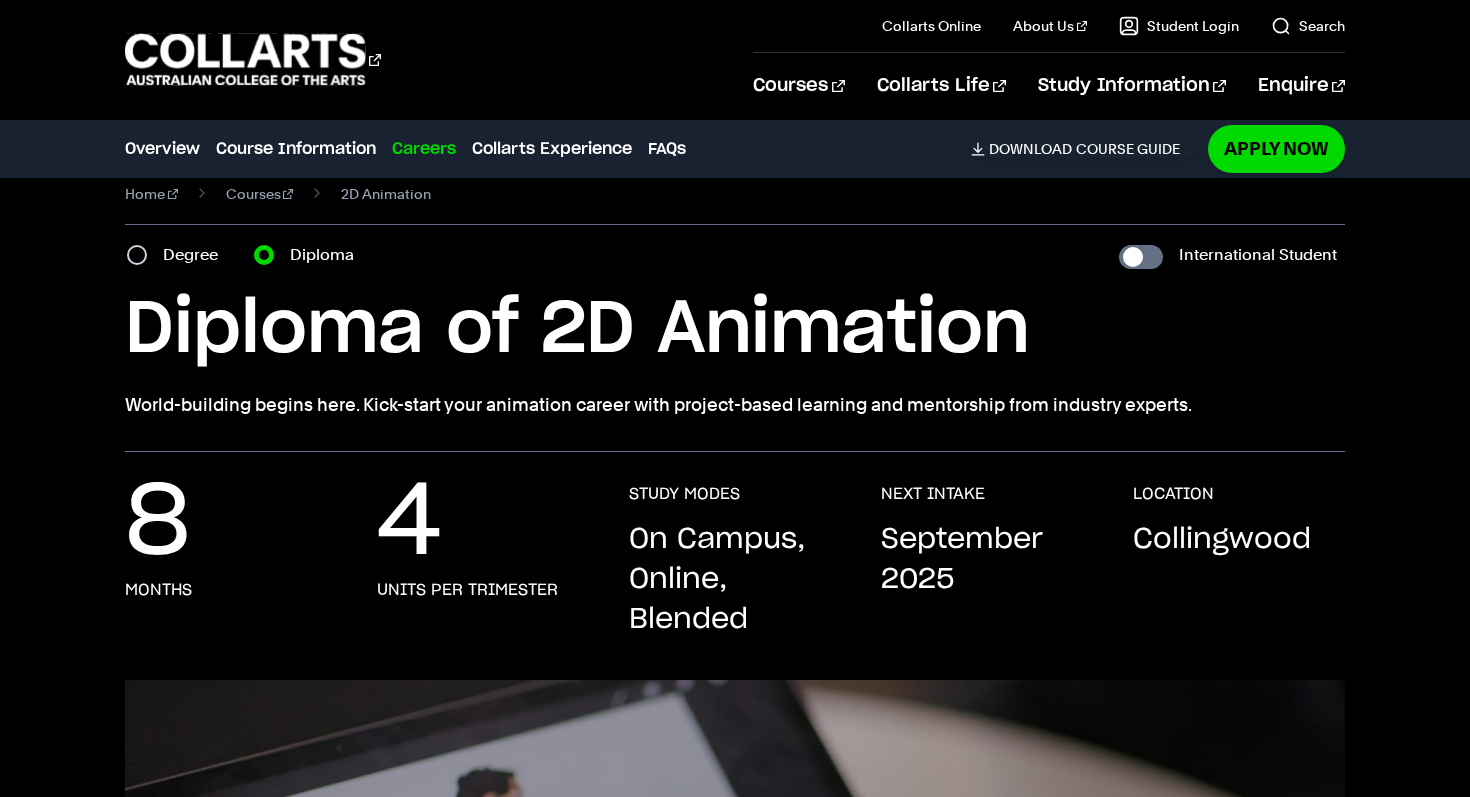 scroll, scrollTop: 0, scrollLeft: 0, axis: both 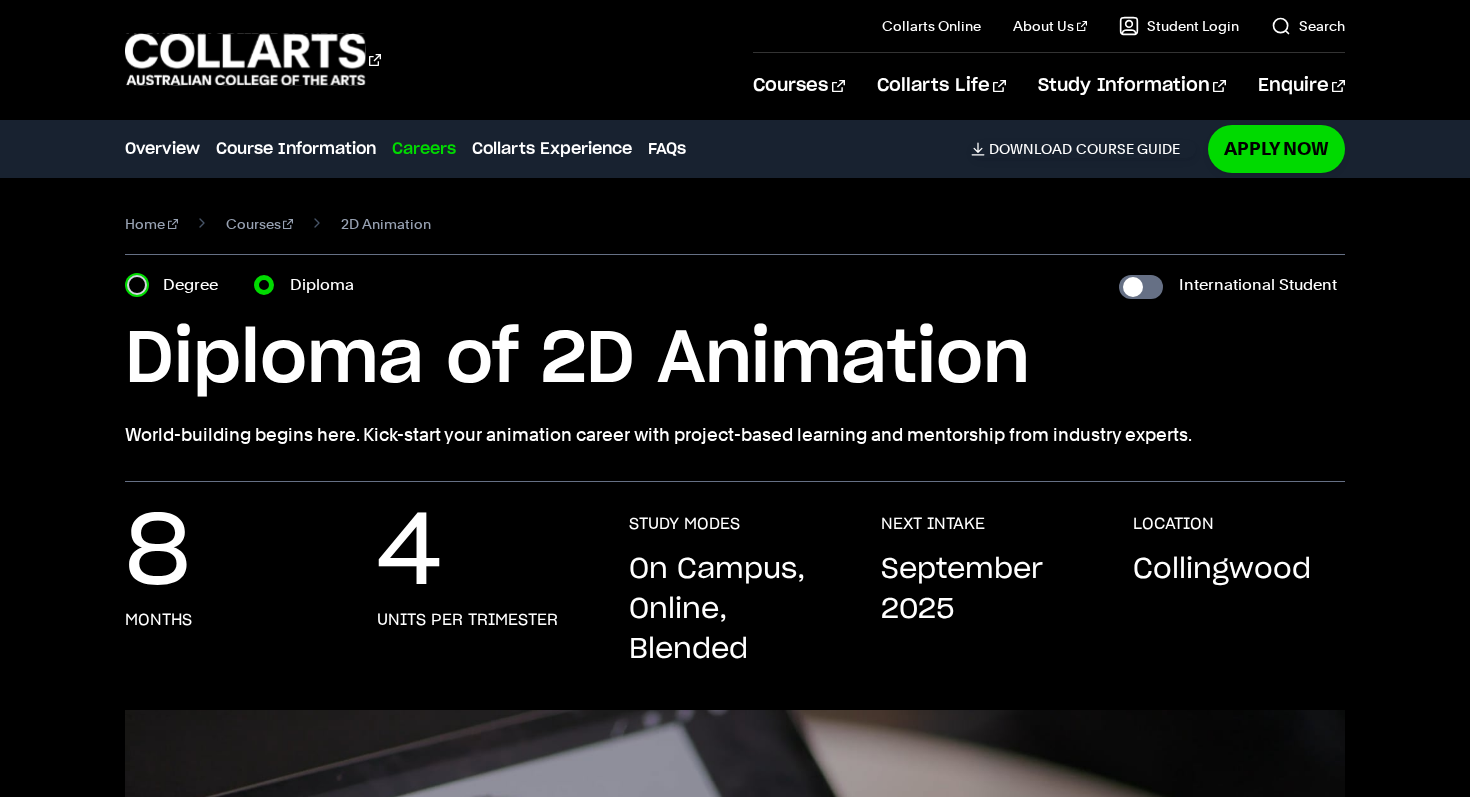 click on "Degree" at bounding box center [137, 285] 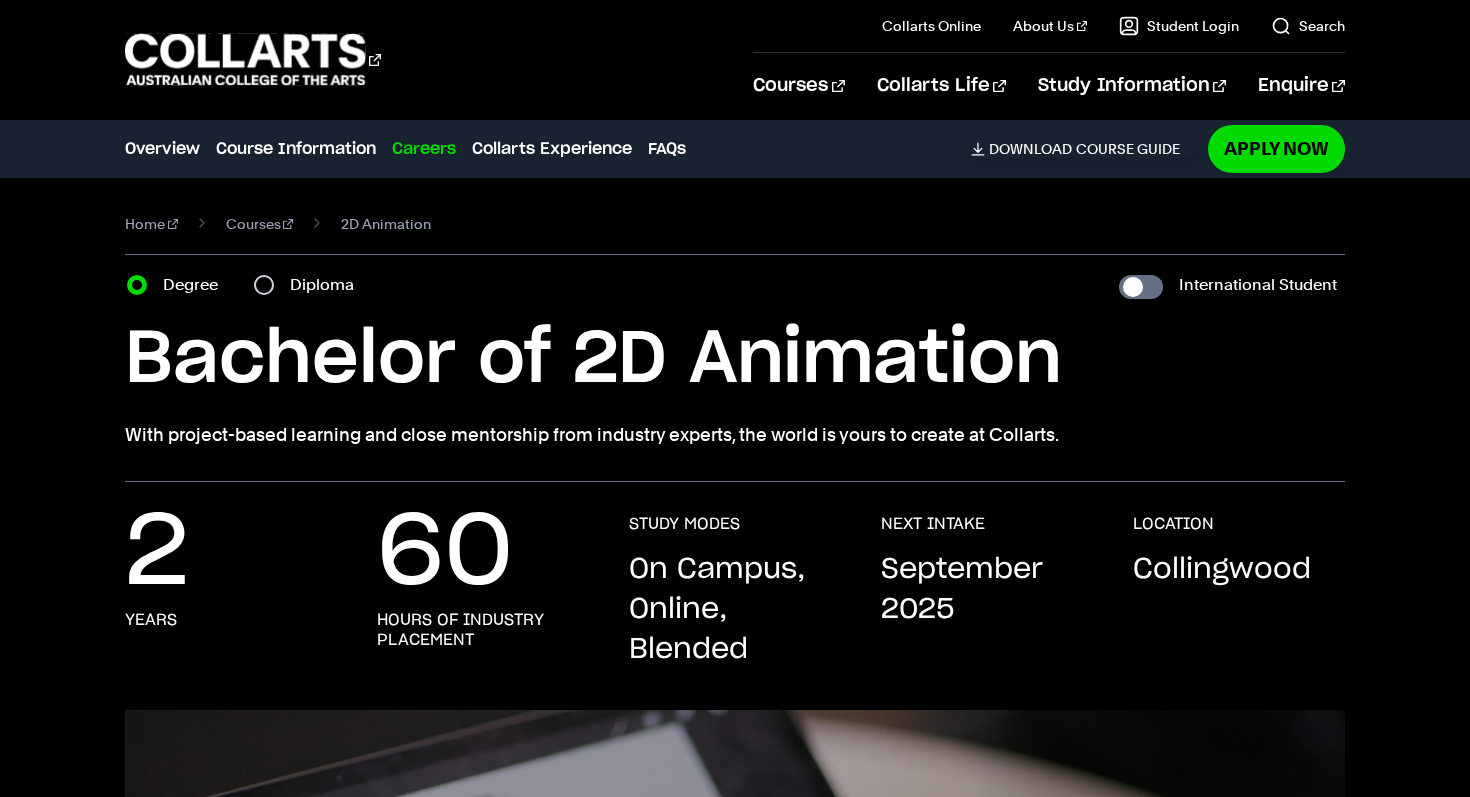 click on "Degree
Diploma" at bounding box center (246, 285) 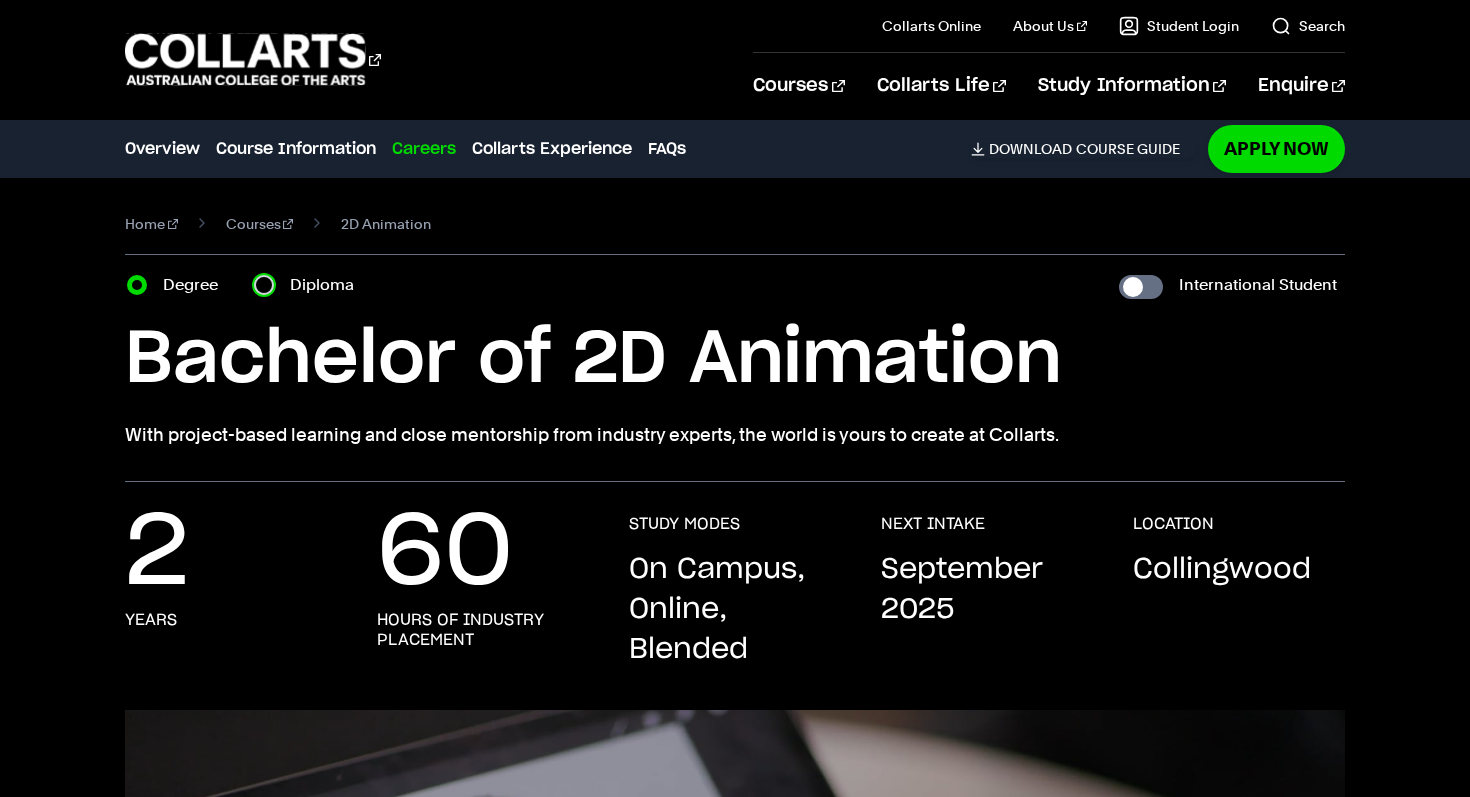 click on "Diploma" at bounding box center (264, 285) 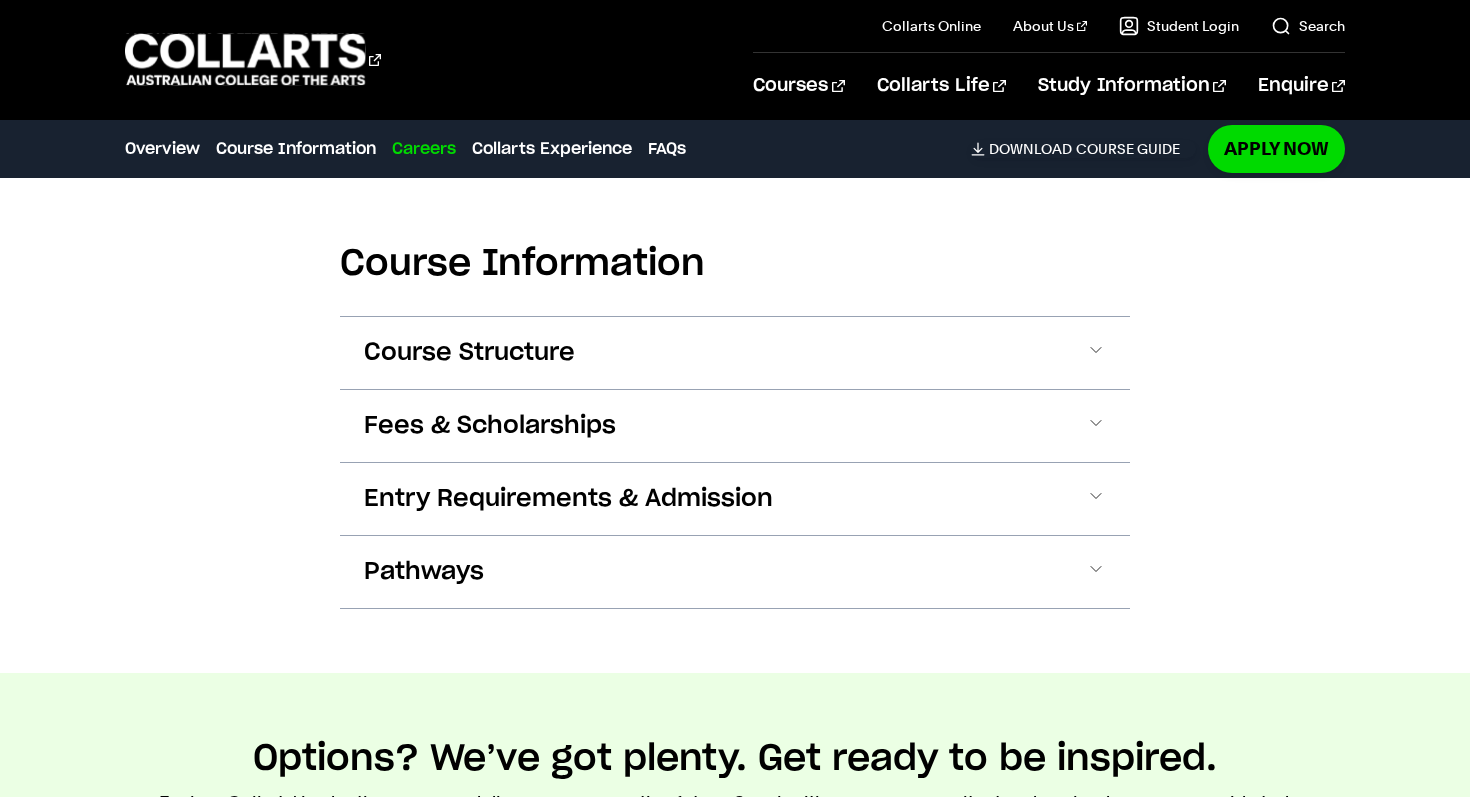 scroll, scrollTop: 1941, scrollLeft: 0, axis: vertical 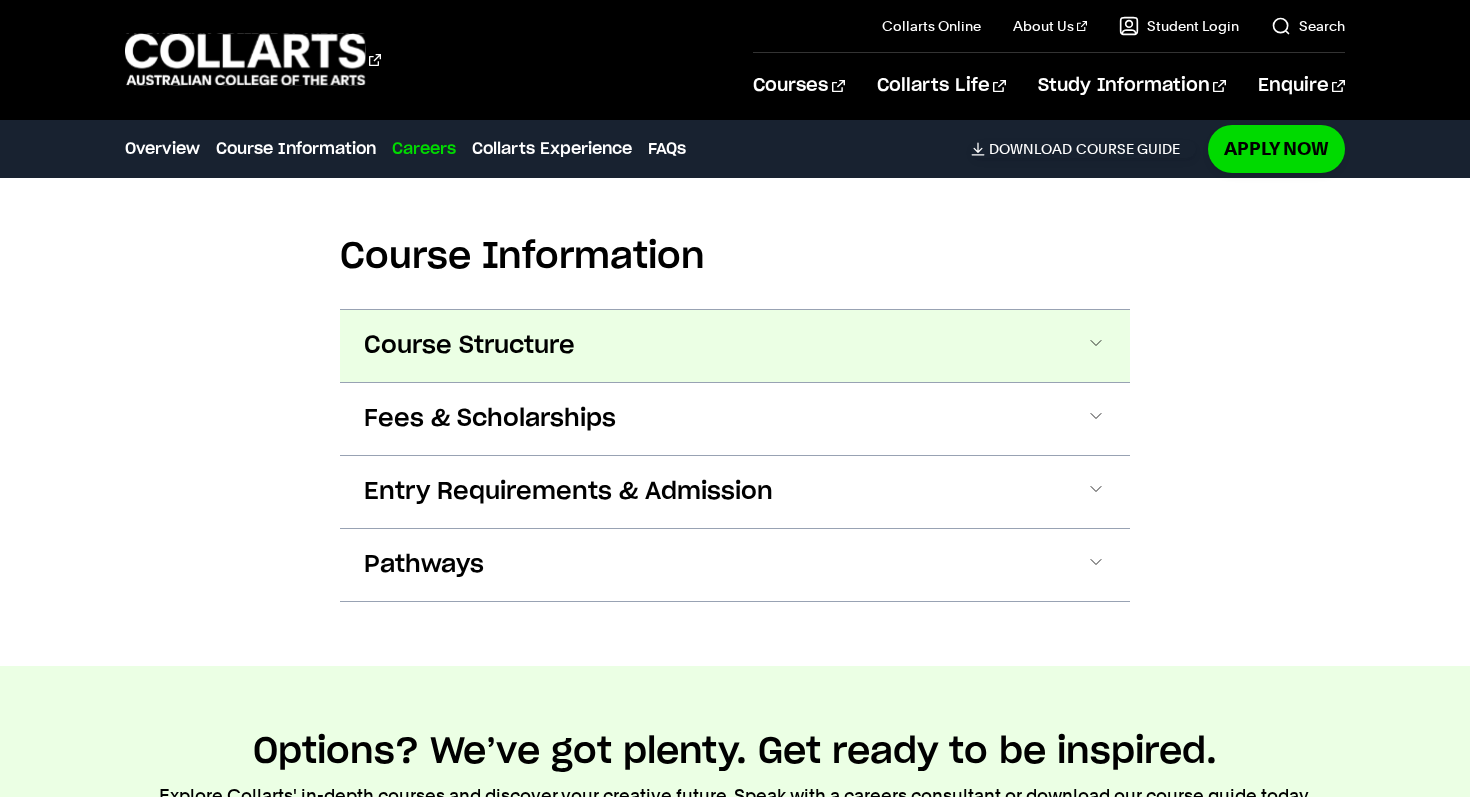 click on "Course Structure" at bounding box center (0, 0) 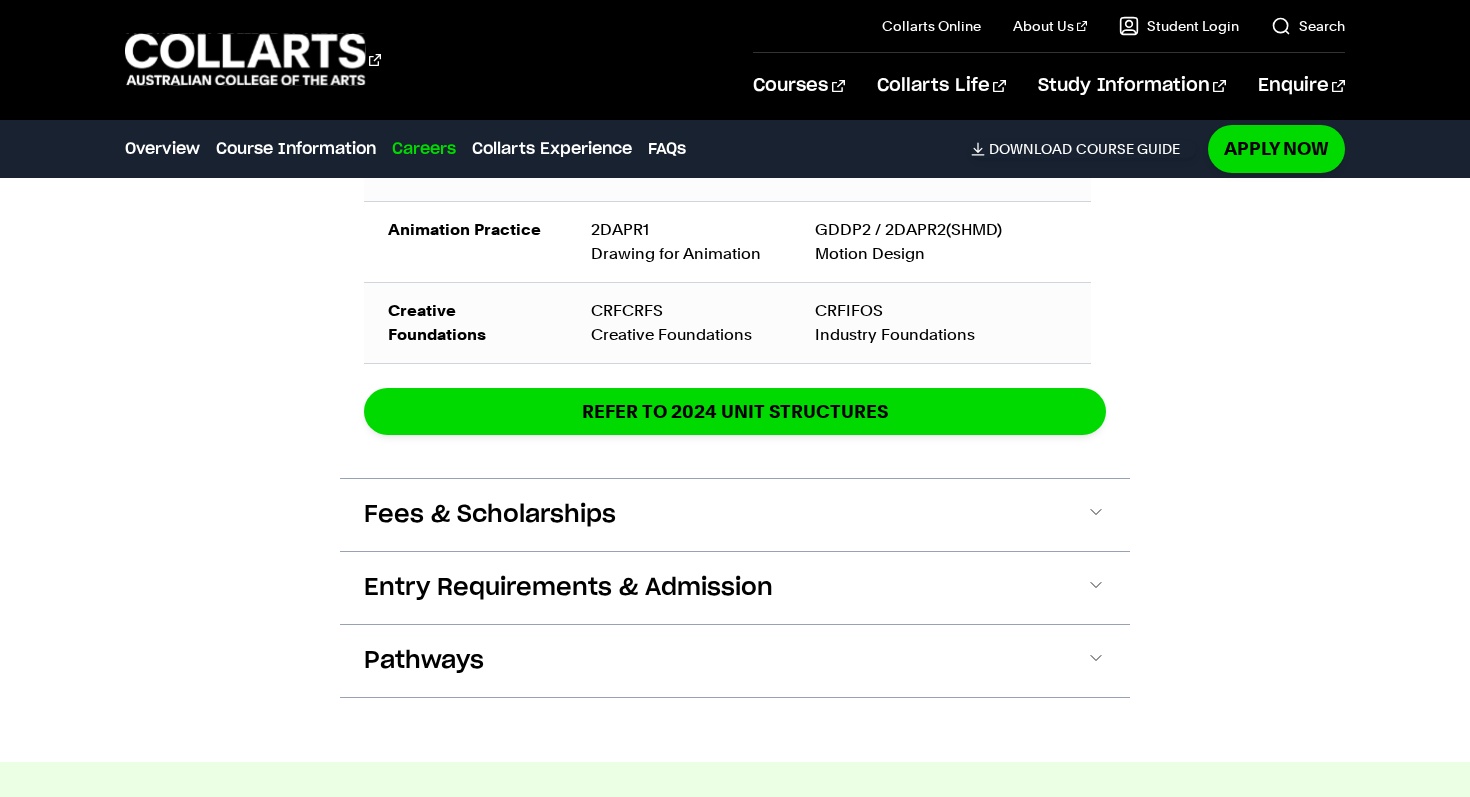 scroll, scrollTop: 2644, scrollLeft: 0, axis: vertical 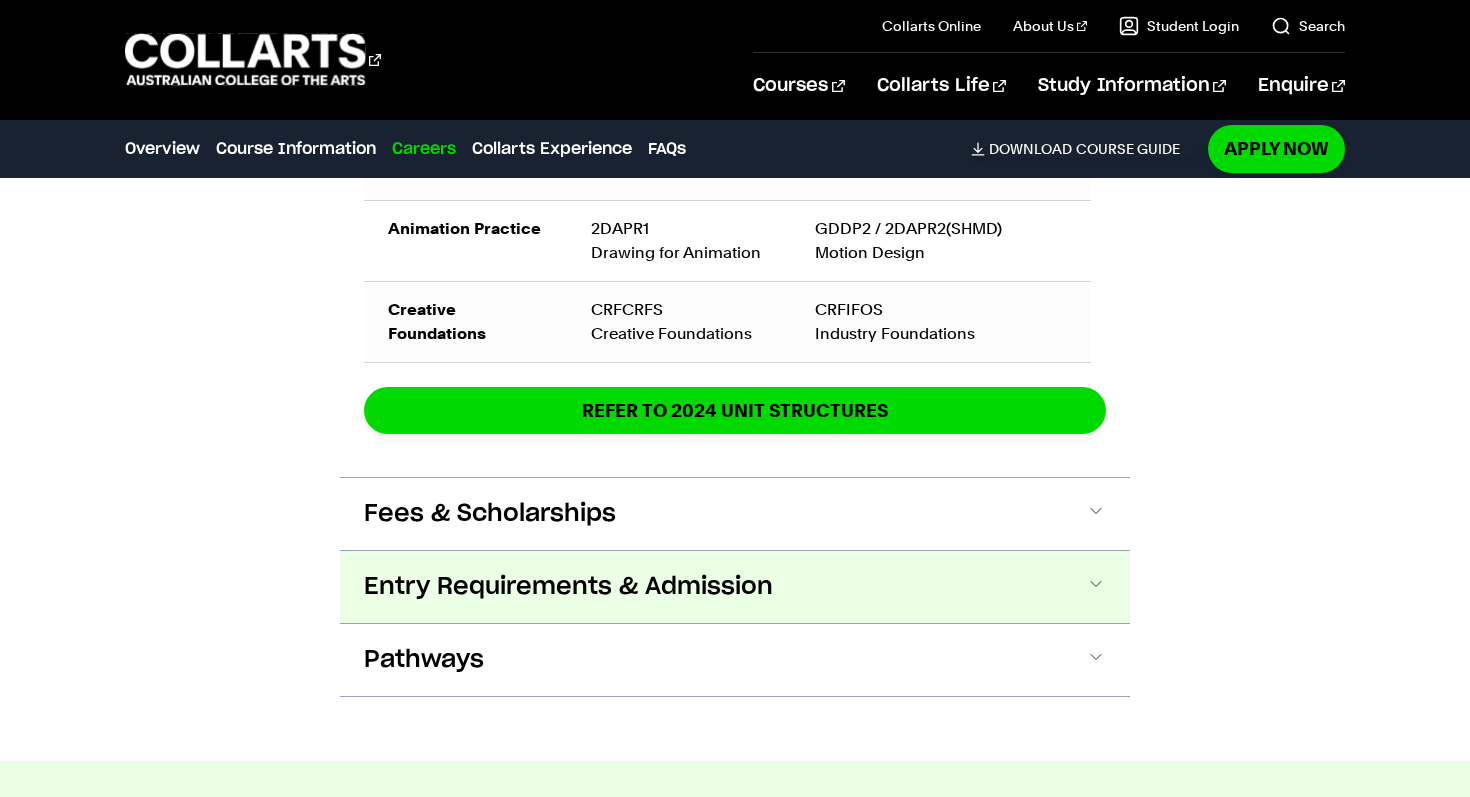 click on "Entry Requirements & Admission" at bounding box center [0, 0] 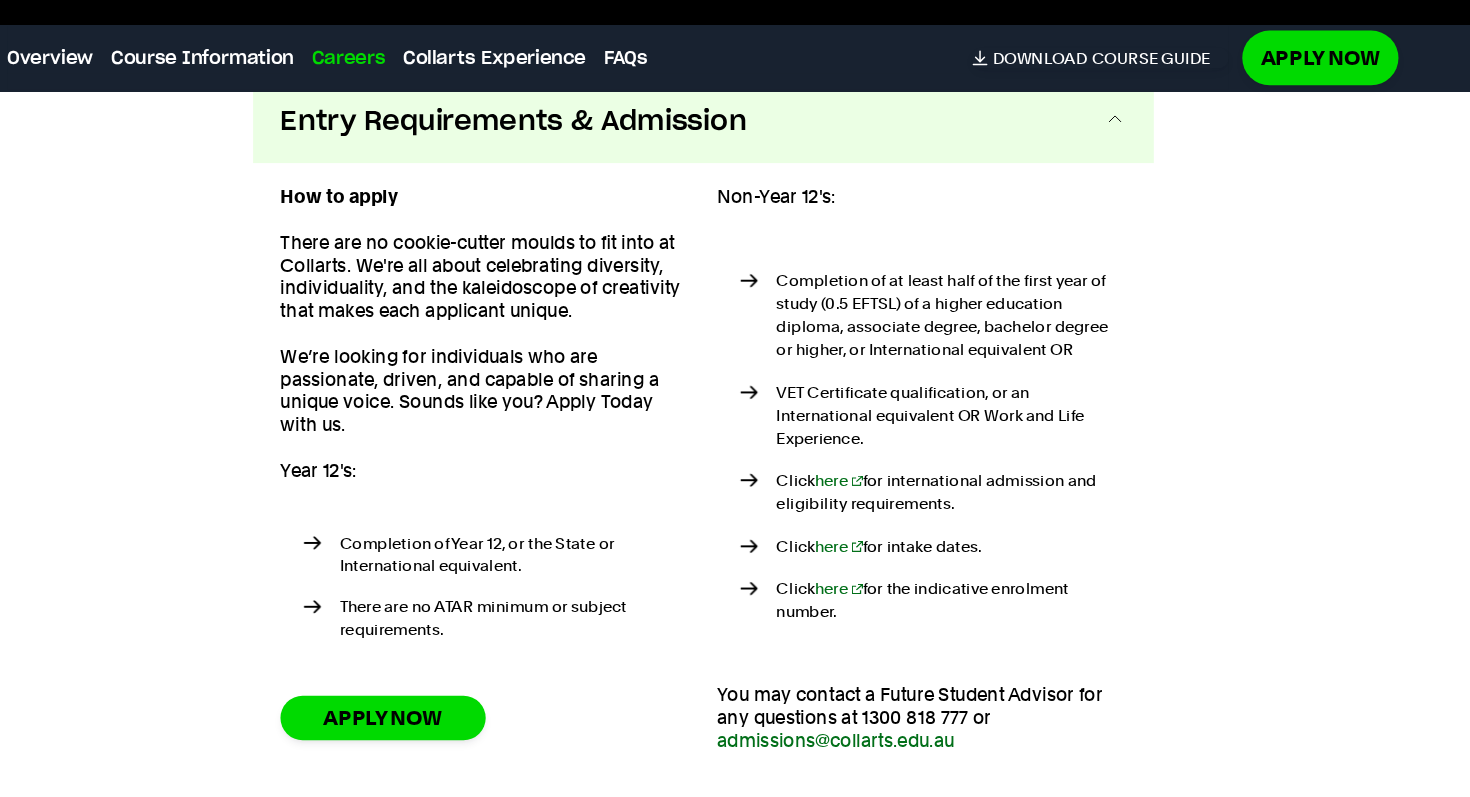 scroll, scrollTop: 3026, scrollLeft: 0, axis: vertical 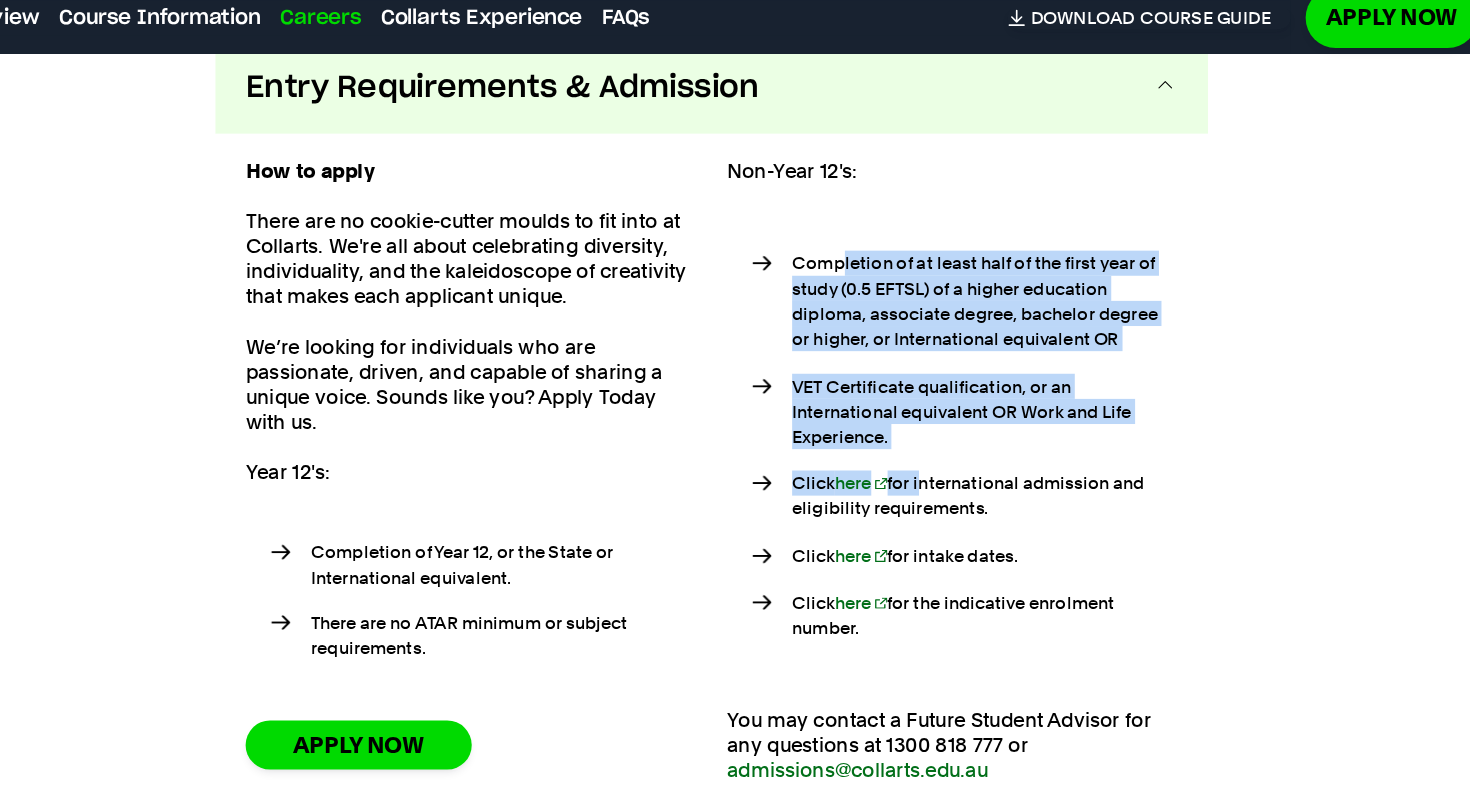 drag, startPoint x: 836, startPoint y: 341, endPoint x: 887, endPoint y: 506, distance: 172.70206 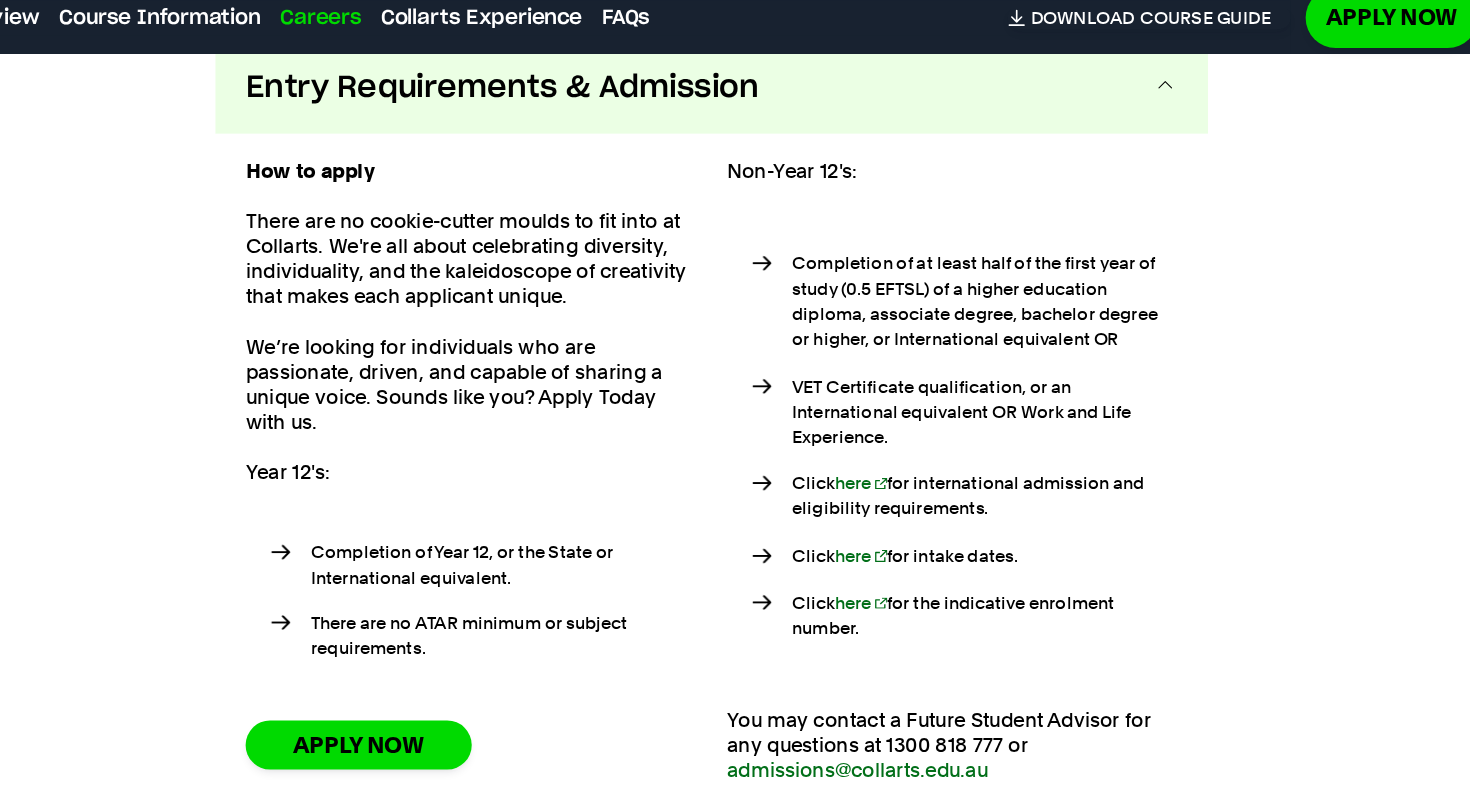 click on "Course Information
Course Structure
Diploma of 2D Animation
The Diploma can be completed in two trimesters (8 months) of full-time study and you have the opportunity to progress into the Bachelor degree (subject to academic performance).
DETAILED UNIT DESCRIPTOR
First Year
Trimester 1
Trimester 2
Animation Theory
2DAT1/AVFXTH2 (SHFA) Film Animation: History & Theory
2DAT2" at bounding box center (735, -4) 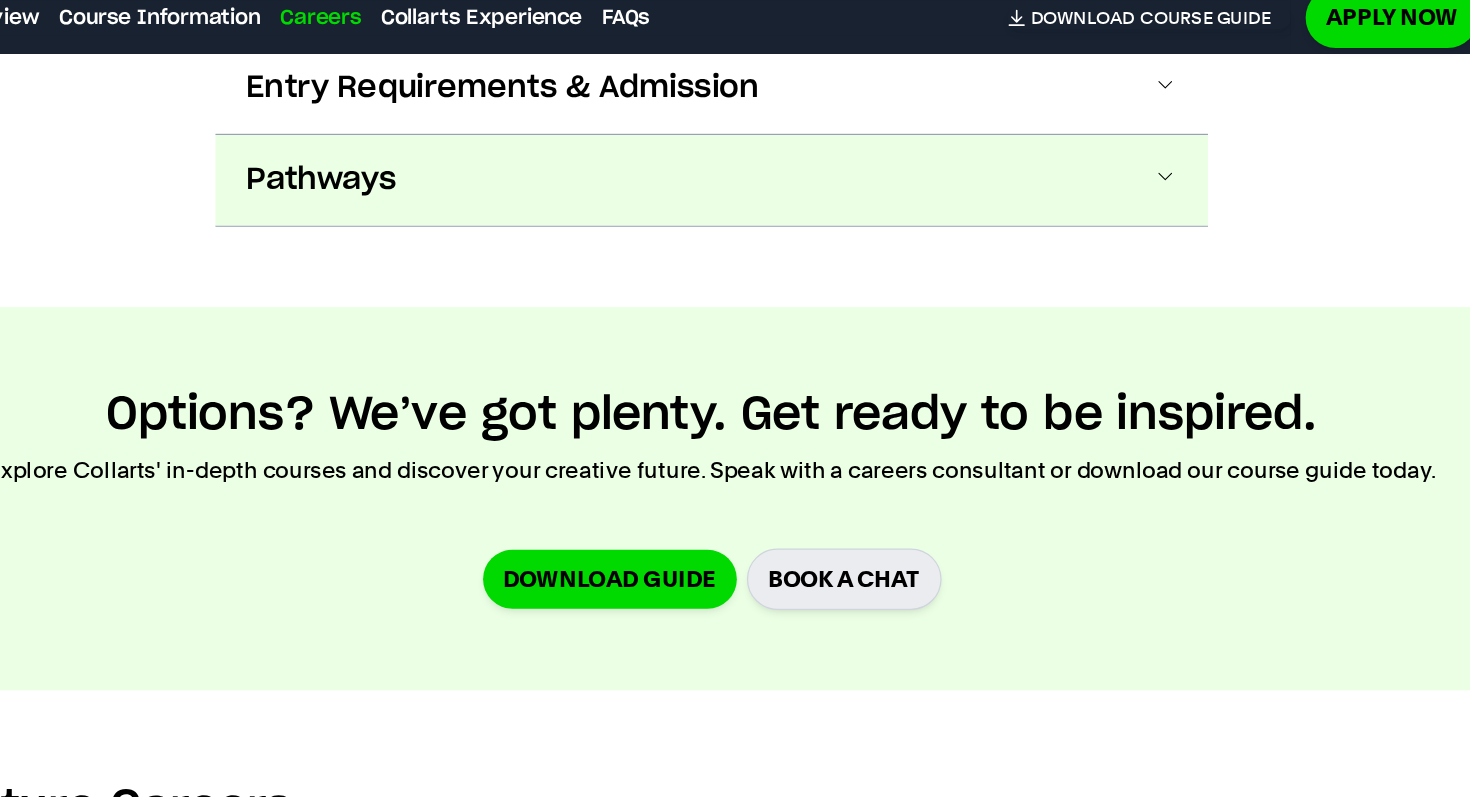 click on "Pathways" at bounding box center [0, 0] 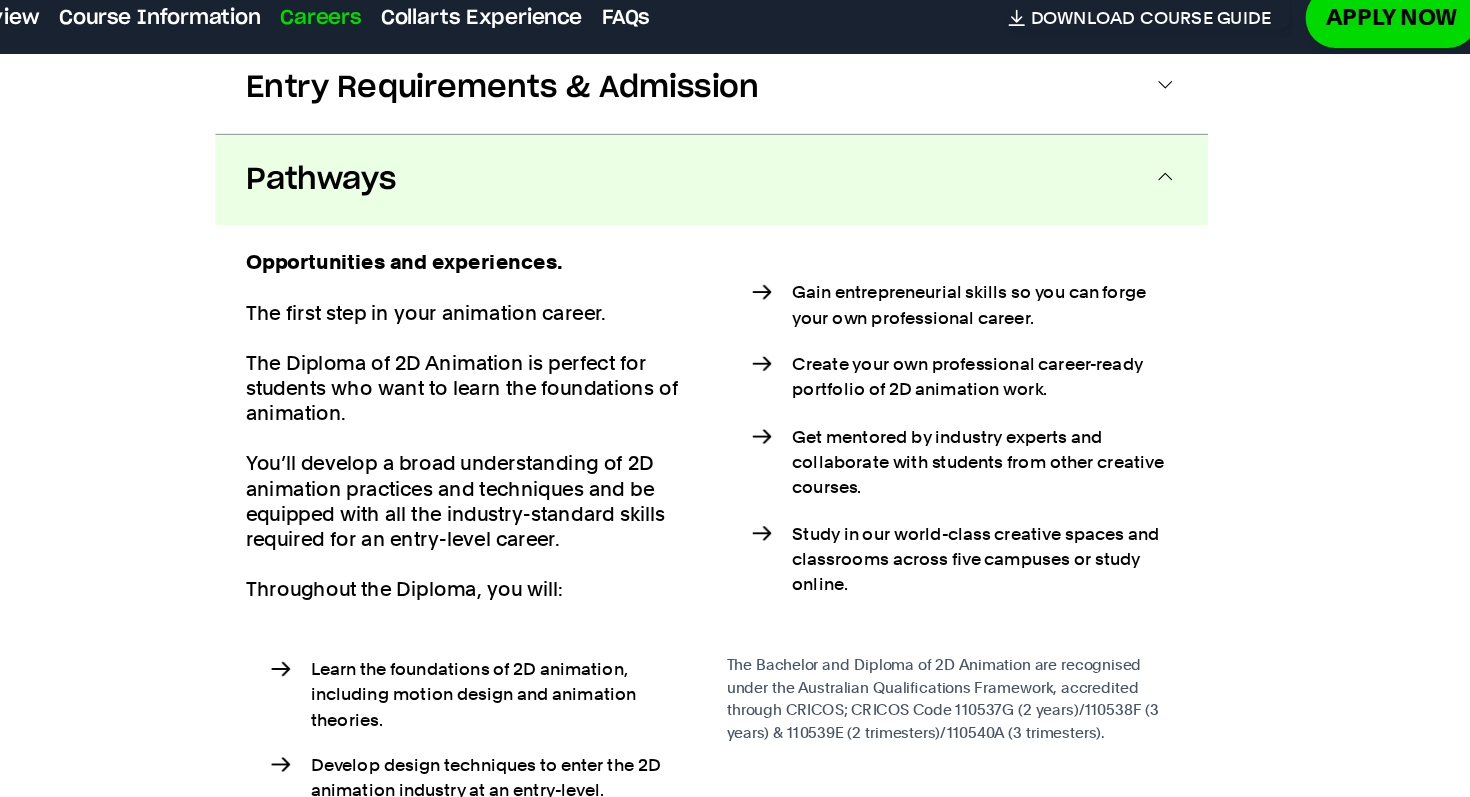 scroll, scrollTop: 3088, scrollLeft: 0, axis: vertical 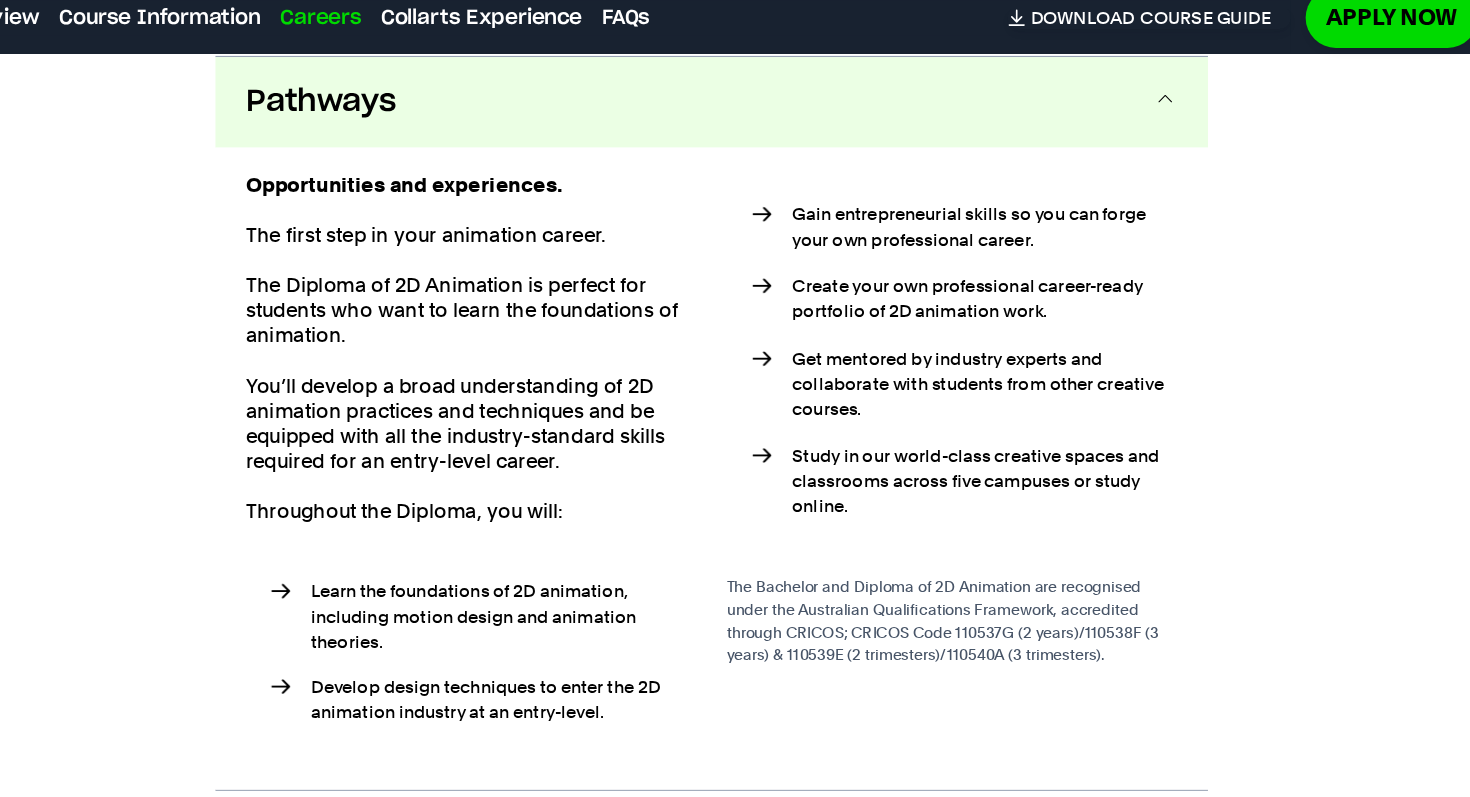 click on "Pathways" at bounding box center (735, 216) 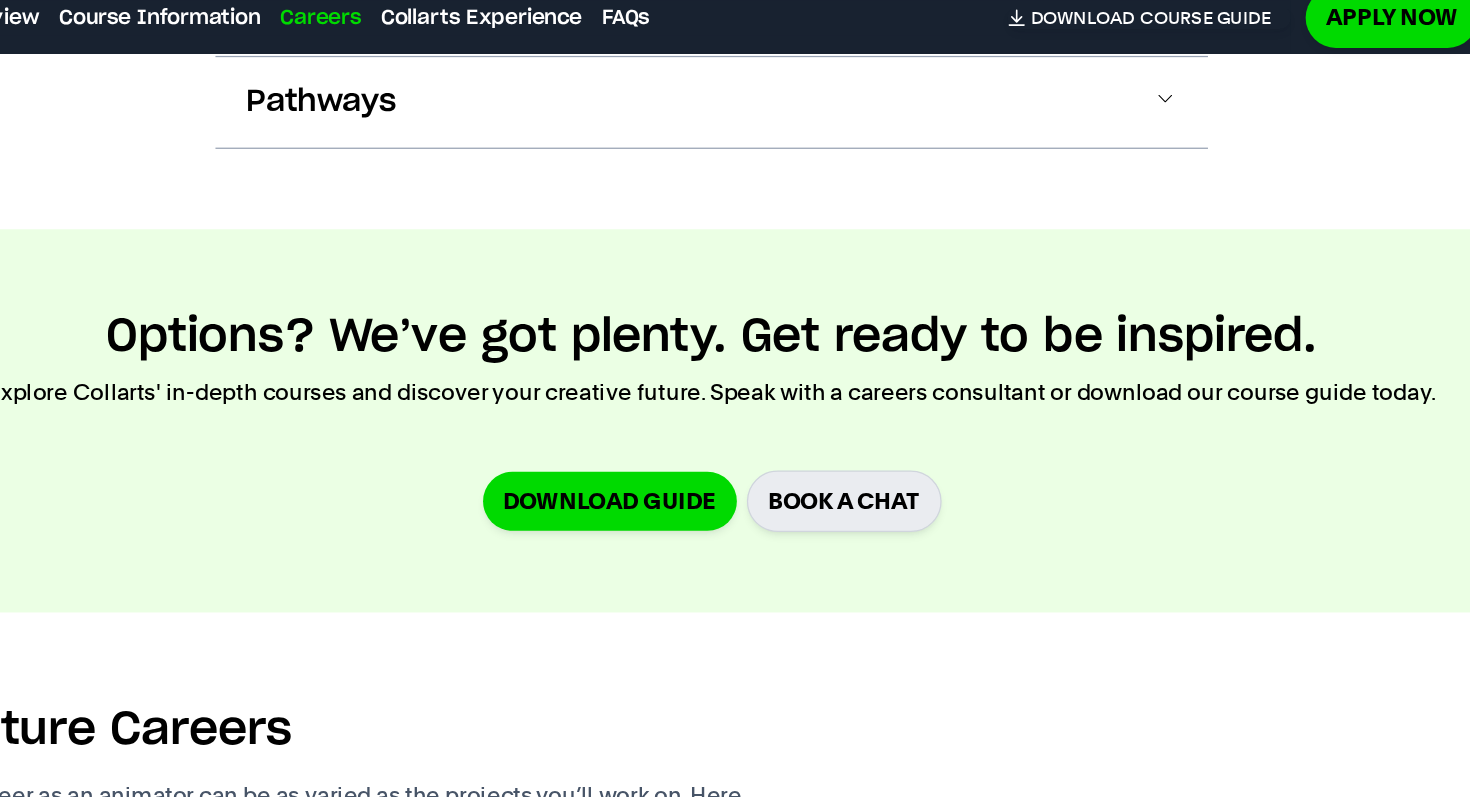 scroll, scrollTop: 3574, scrollLeft: 0, axis: vertical 